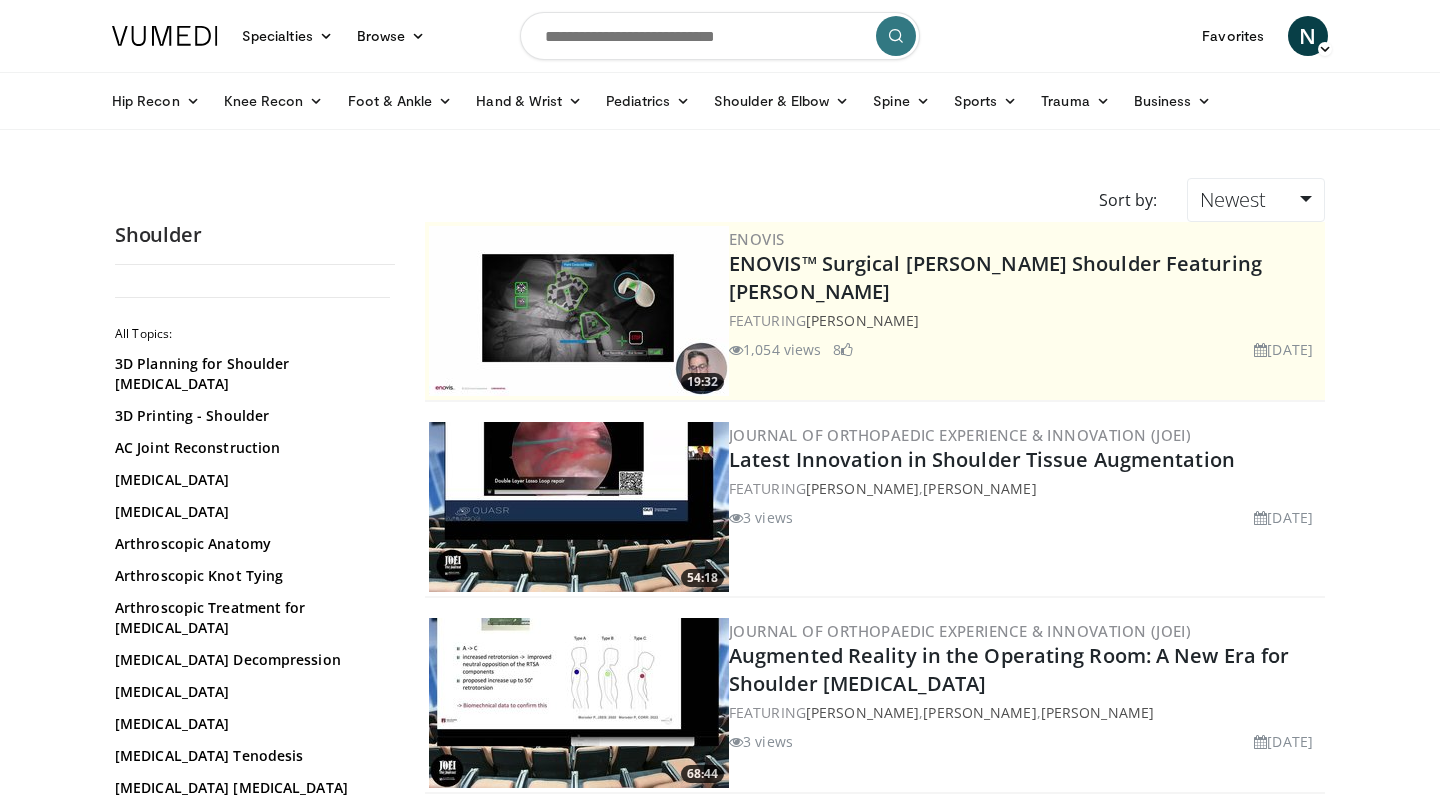 scroll, scrollTop: 0, scrollLeft: 0, axis: both 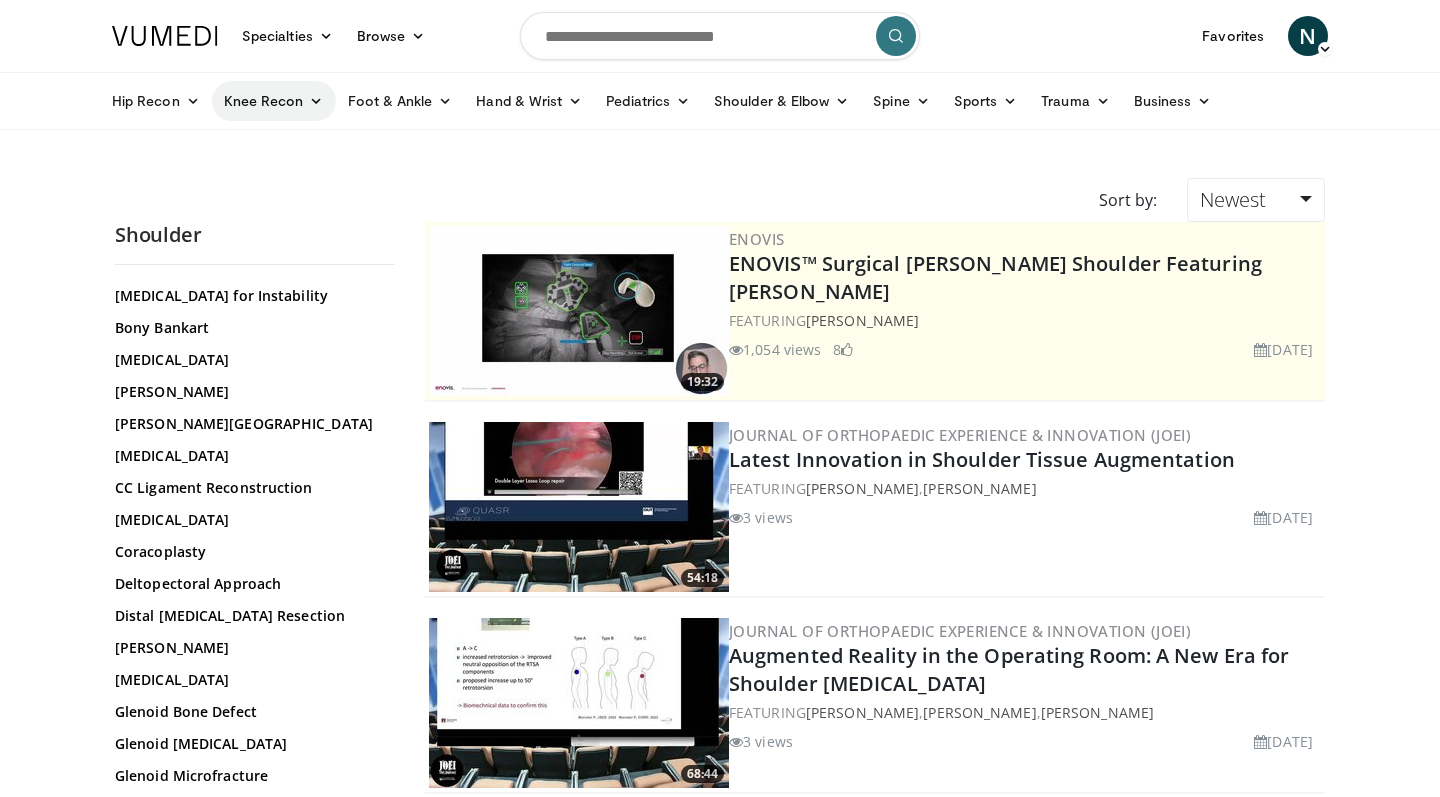 click on "Knee Recon" at bounding box center [274, 101] 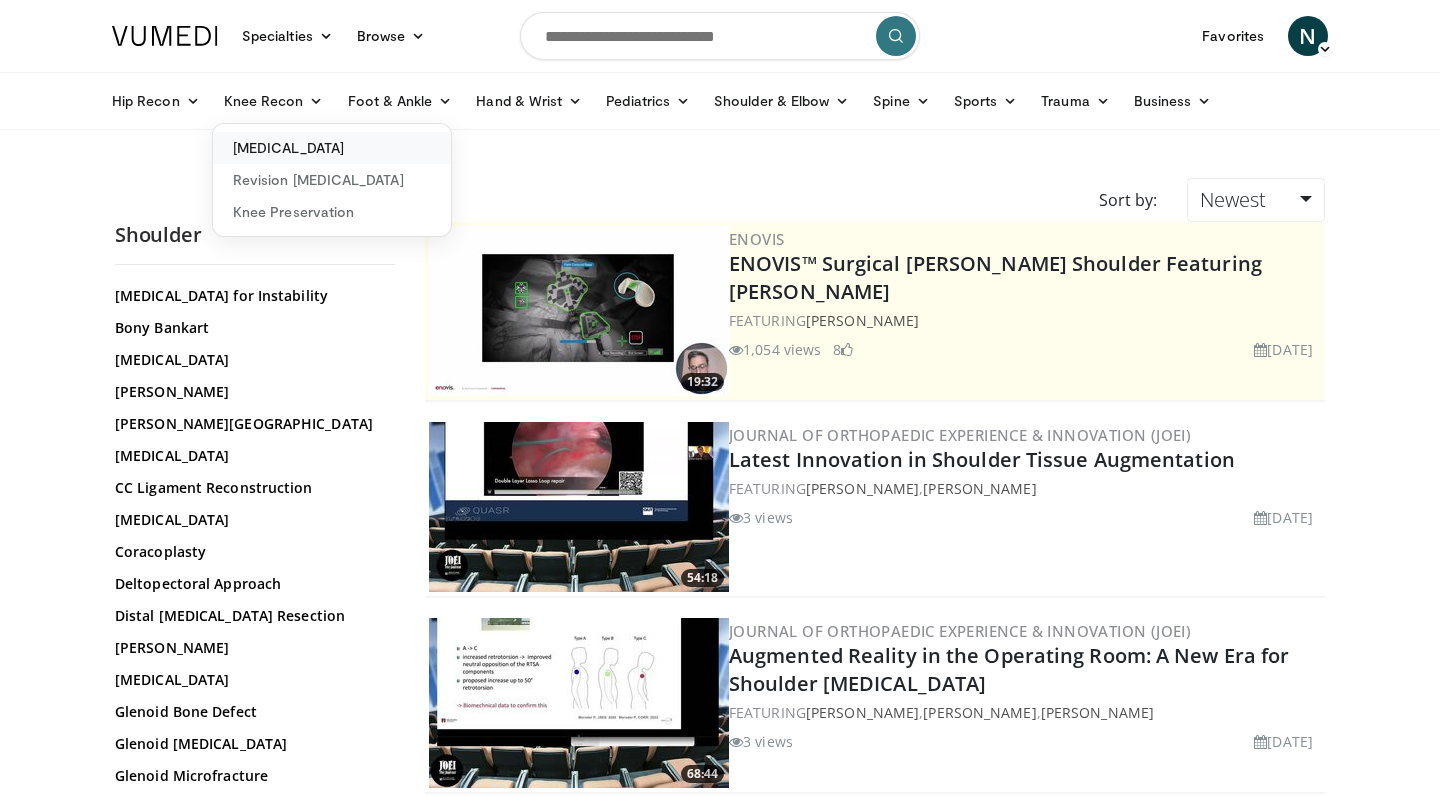 click on "[MEDICAL_DATA]" at bounding box center [332, 148] 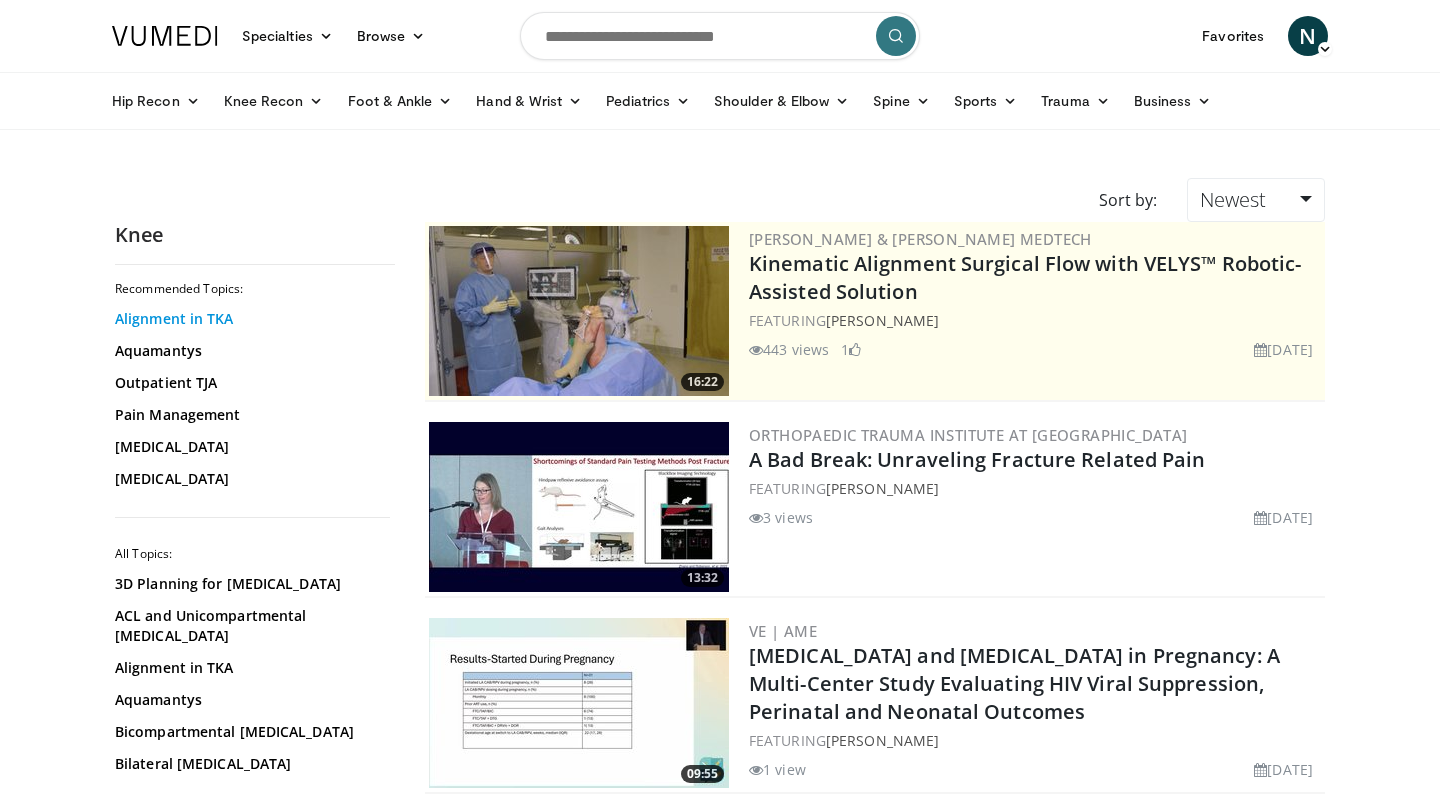 scroll, scrollTop: 0, scrollLeft: 0, axis: both 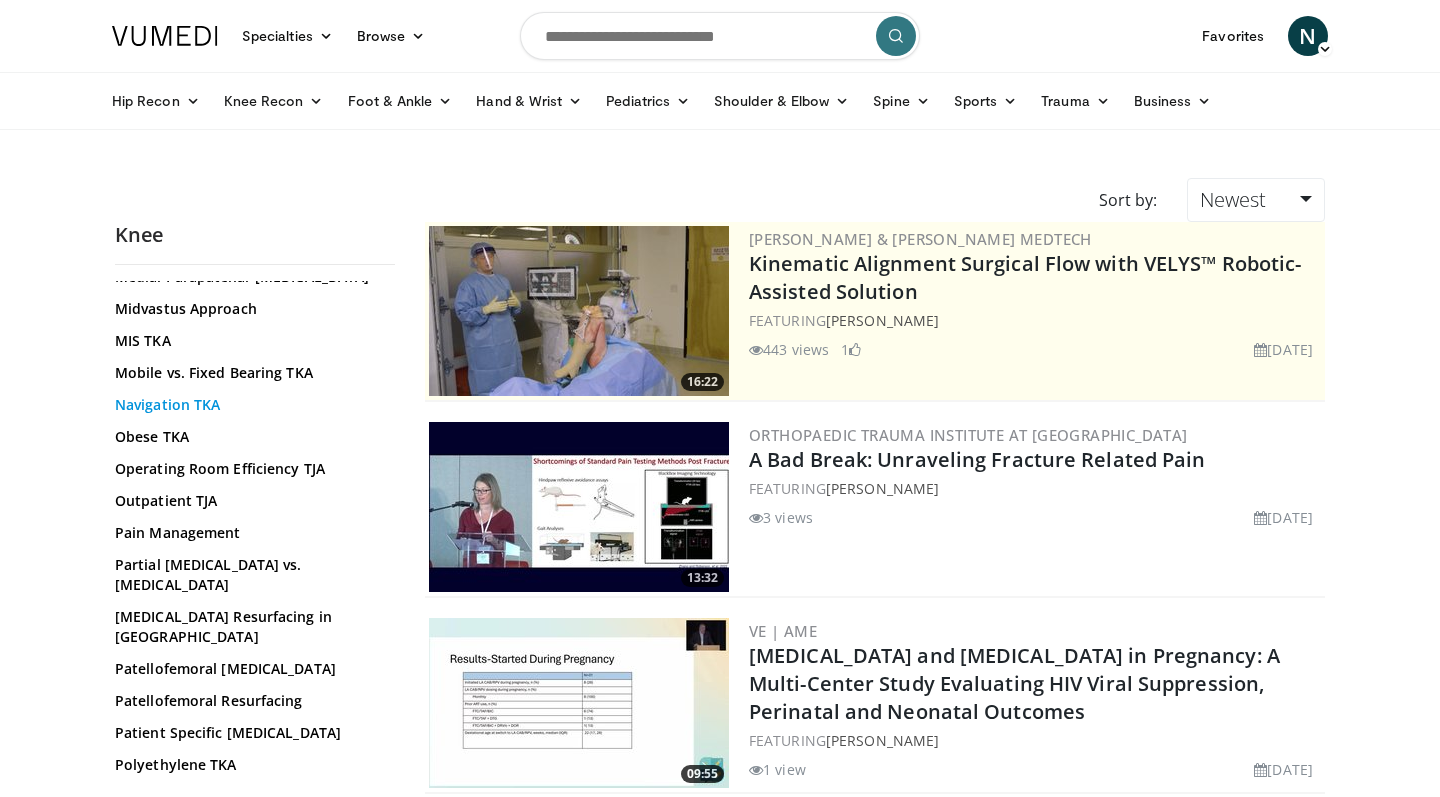 click on "Navigation TKA" at bounding box center (250, 405) 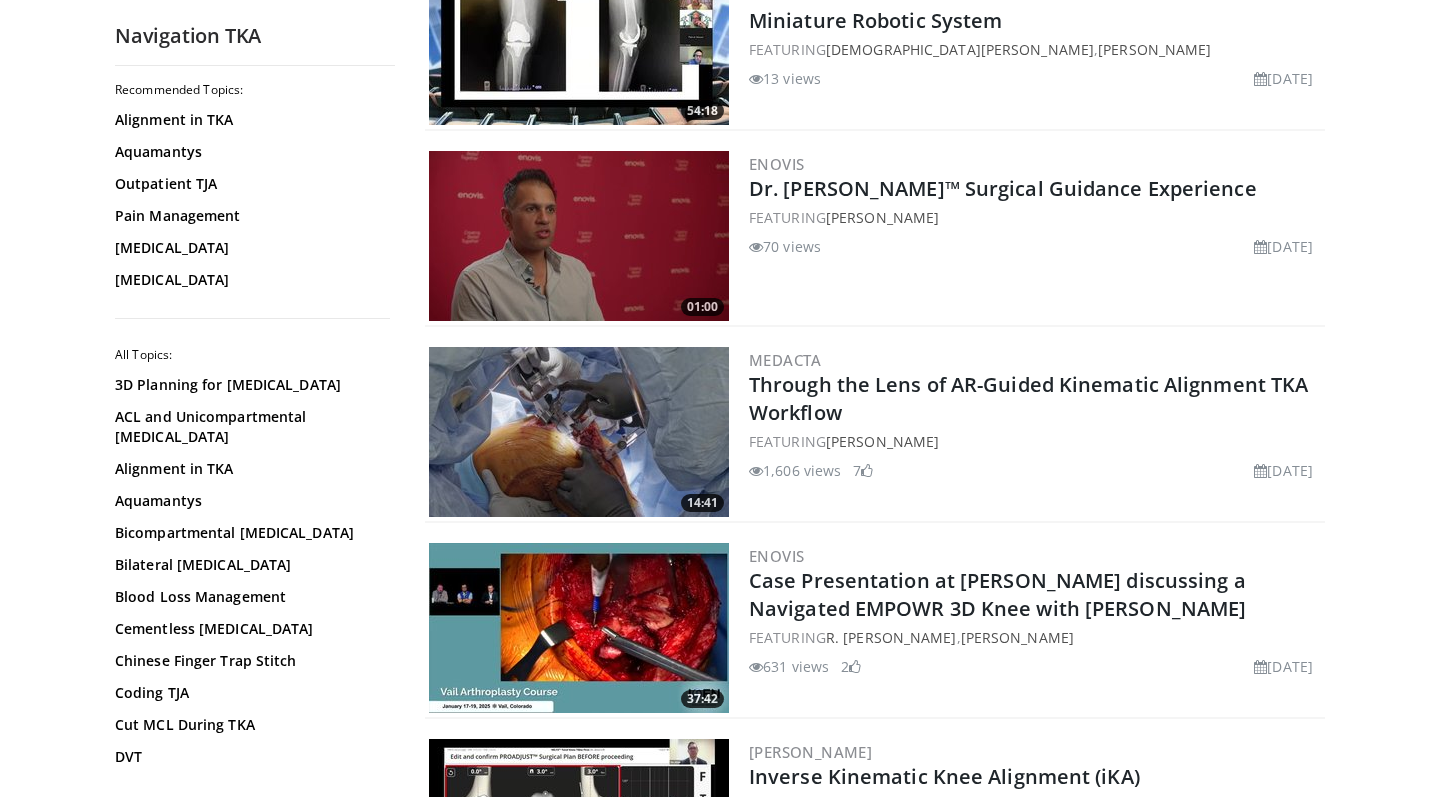 scroll, scrollTop: 670, scrollLeft: 0, axis: vertical 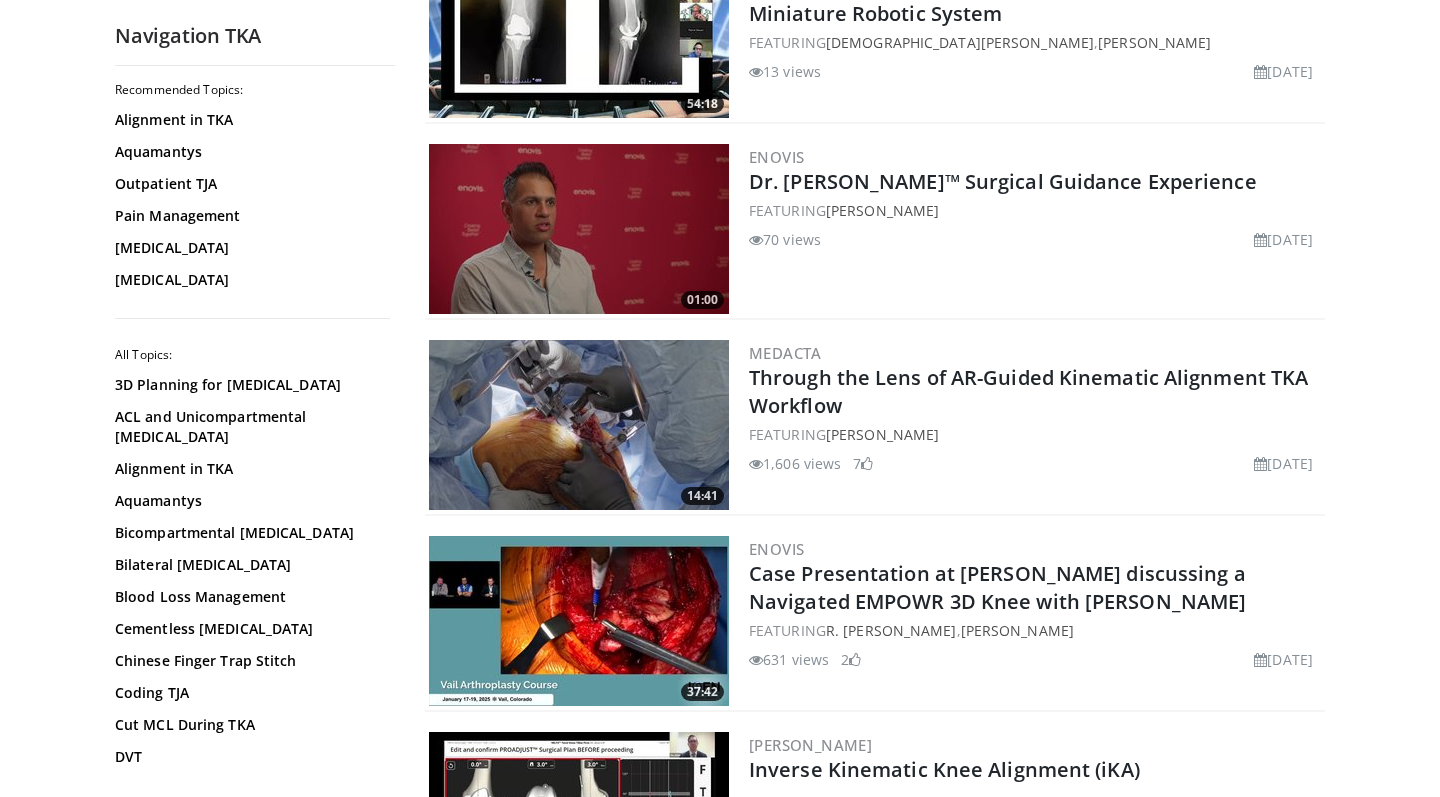 click at bounding box center (579, 425) 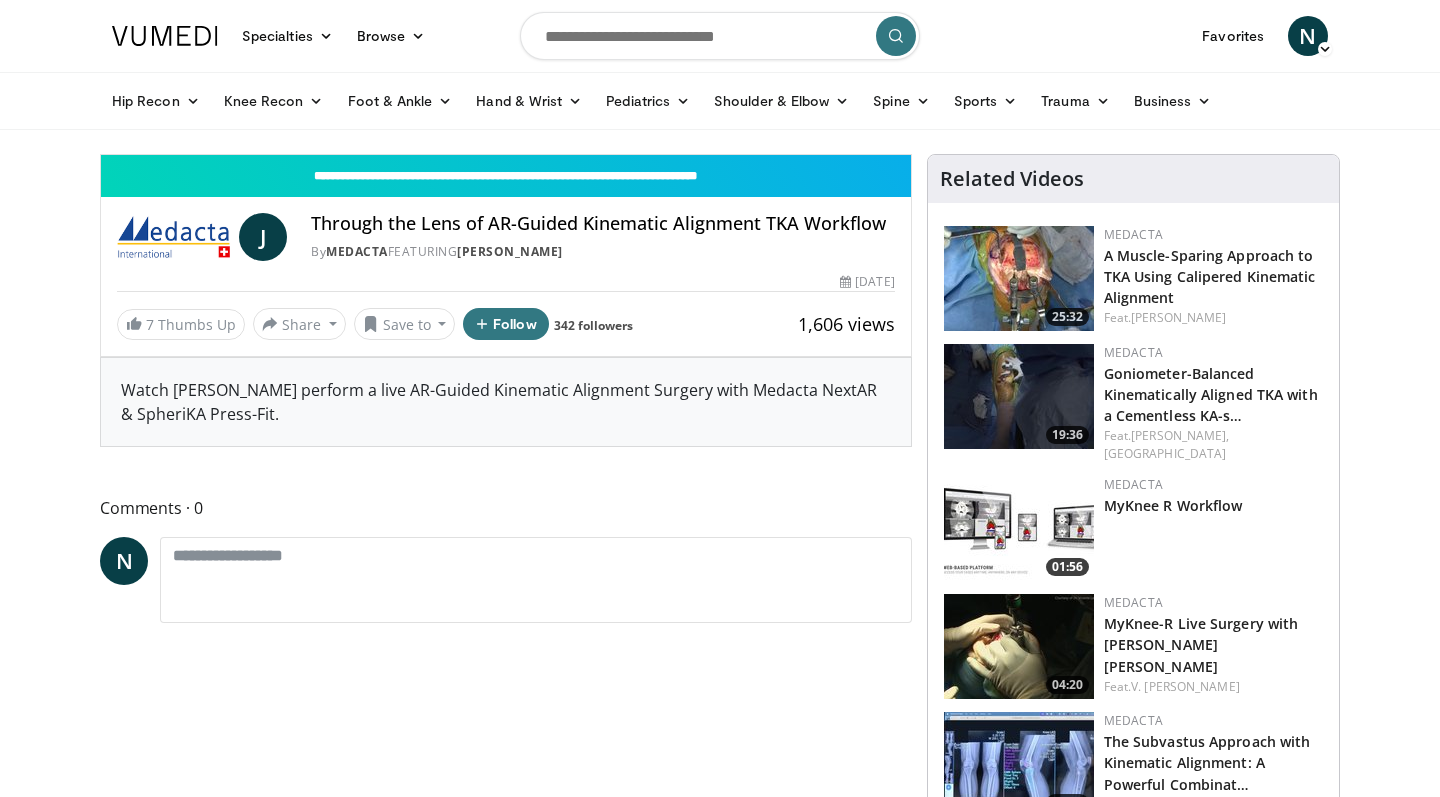 scroll, scrollTop: 0, scrollLeft: 0, axis: both 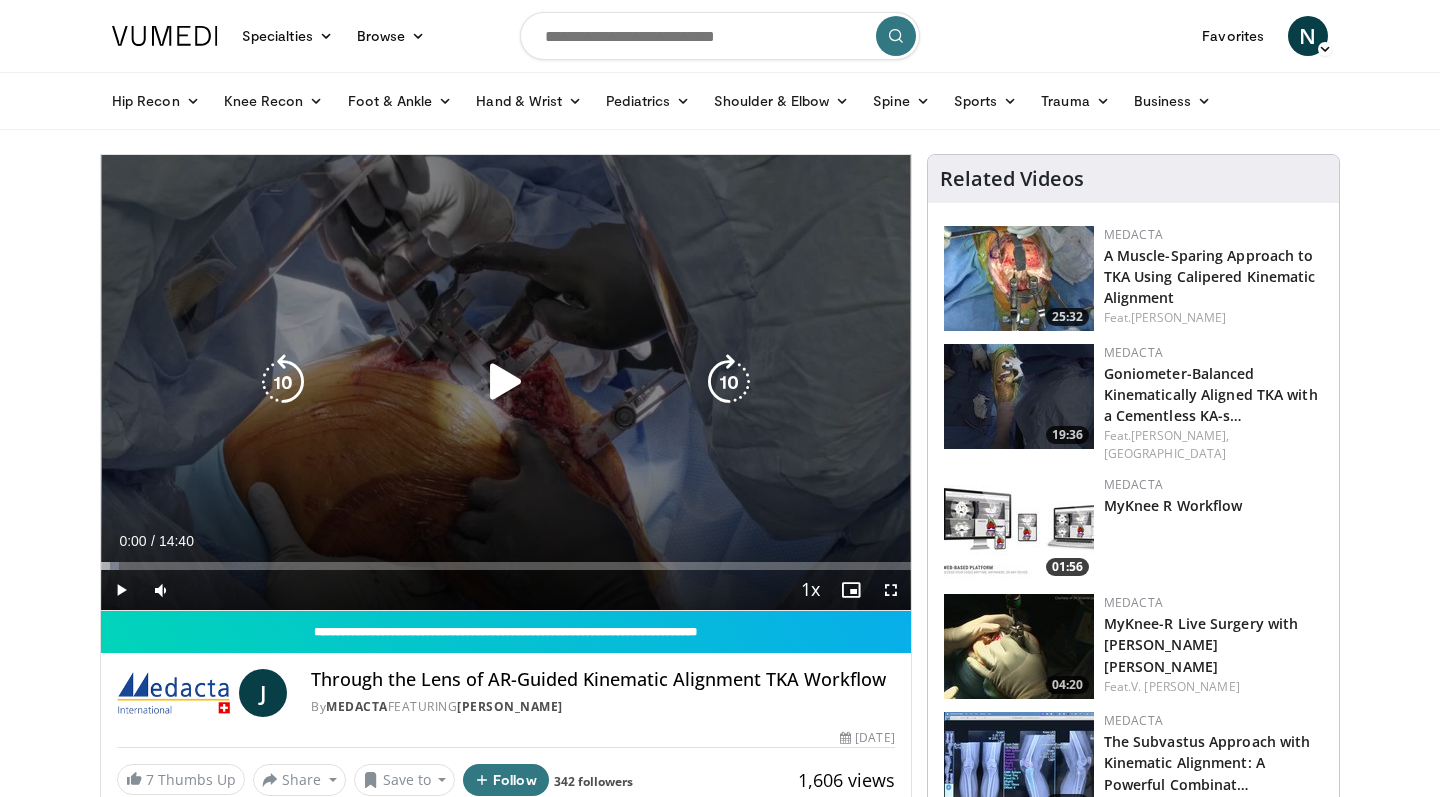 click at bounding box center (506, 382) 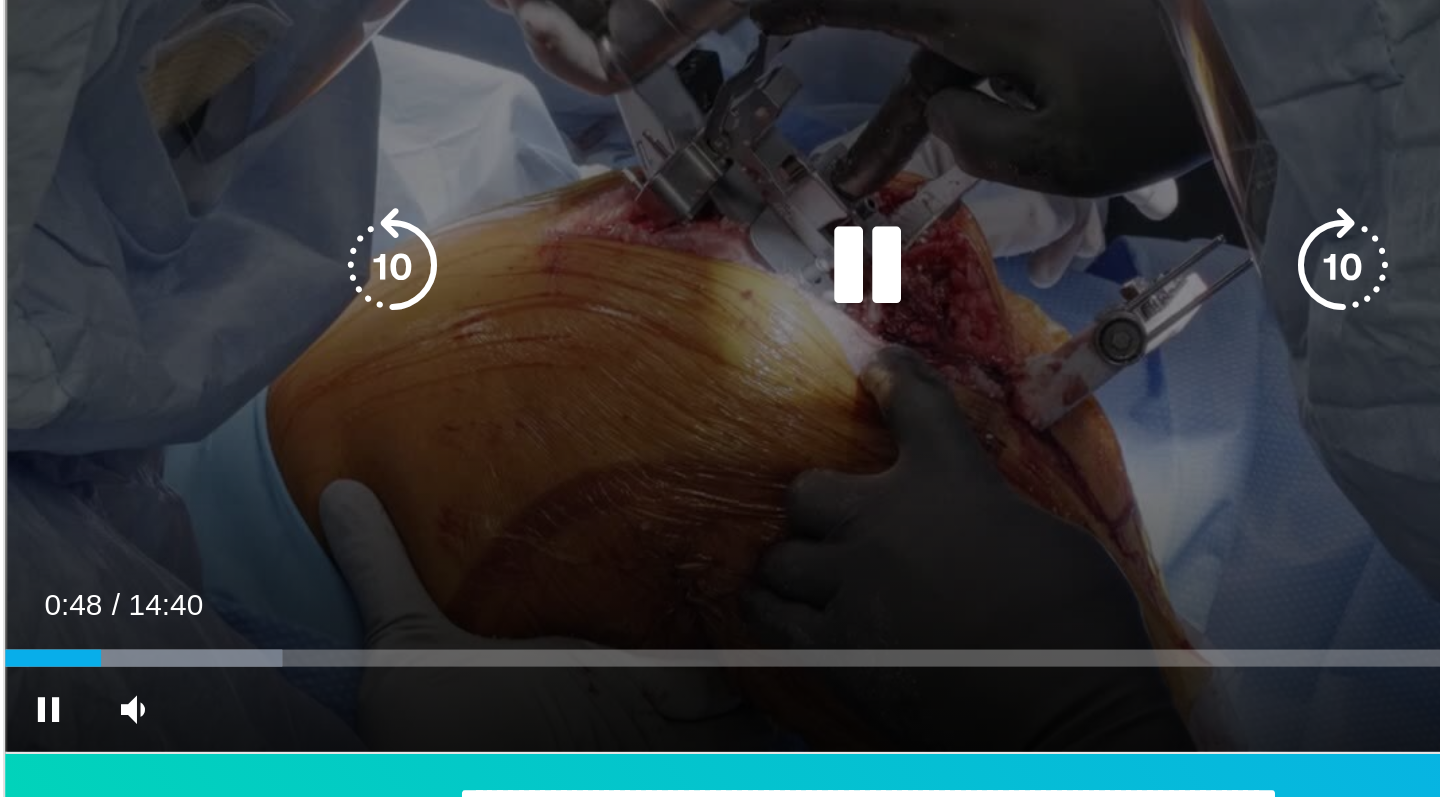 scroll, scrollTop: 125, scrollLeft: 0, axis: vertical 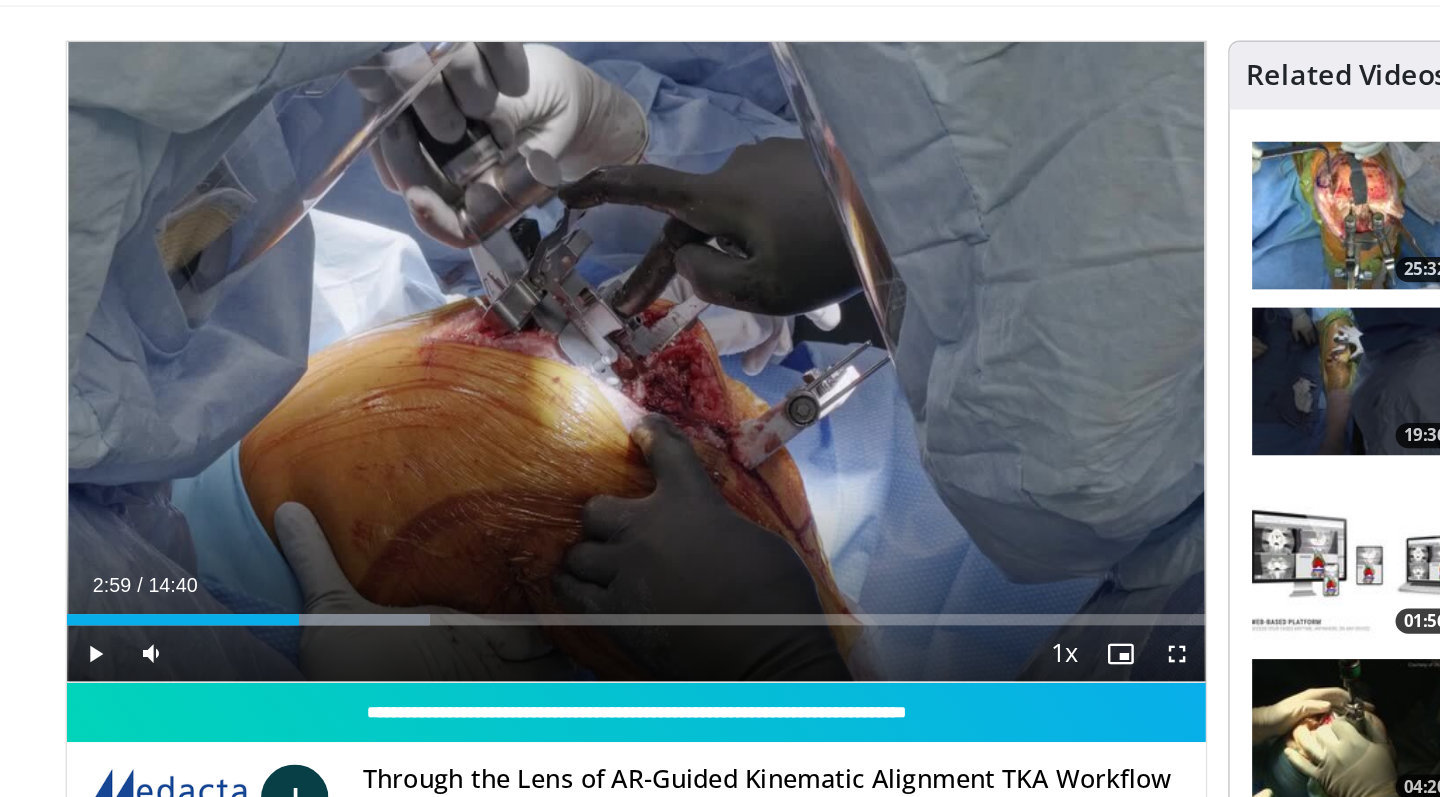 click on "10 seconds
Tap to unmute" at bounding box center [506, 257] 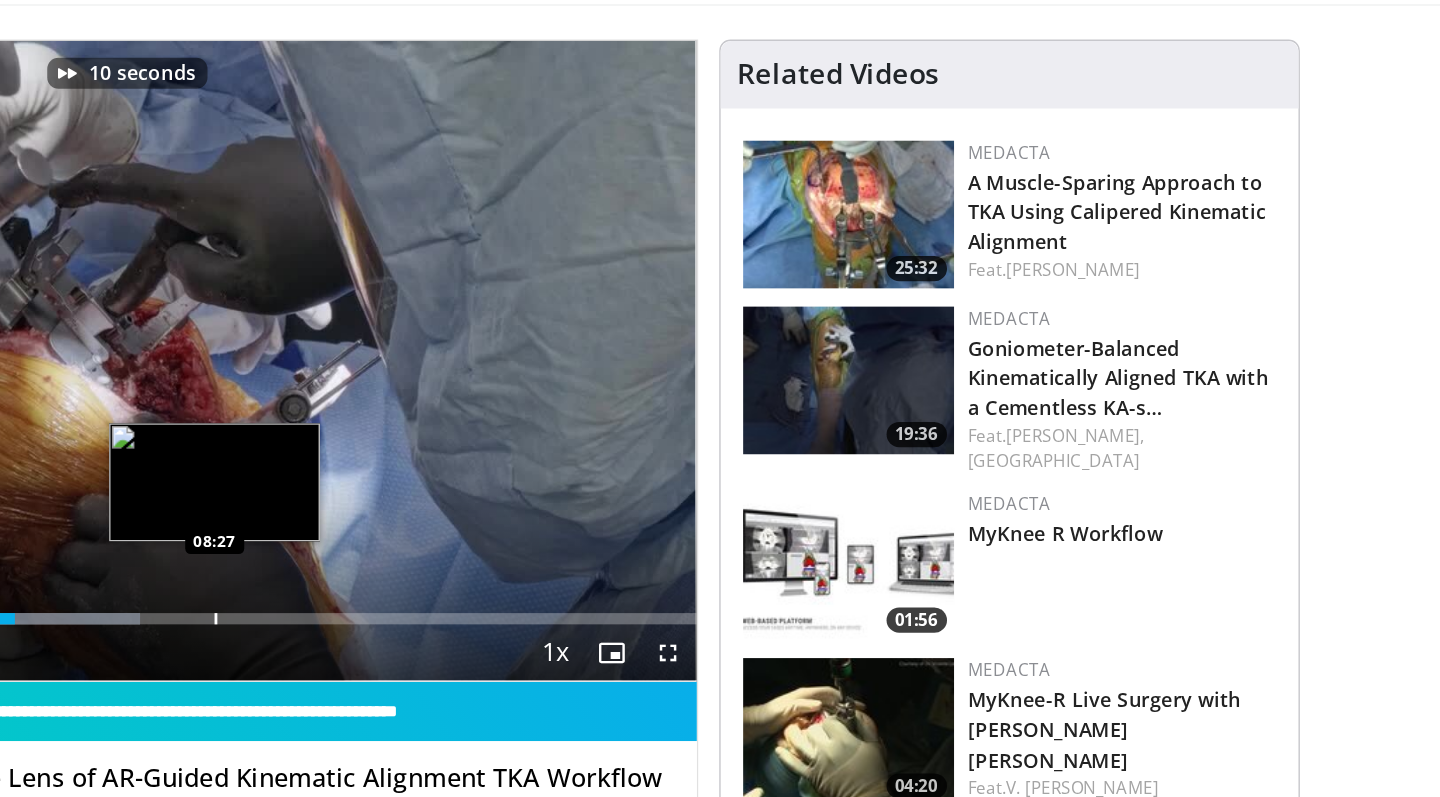 scroll, scrollTop: 125, scrollLeft: 0, axis: vertical 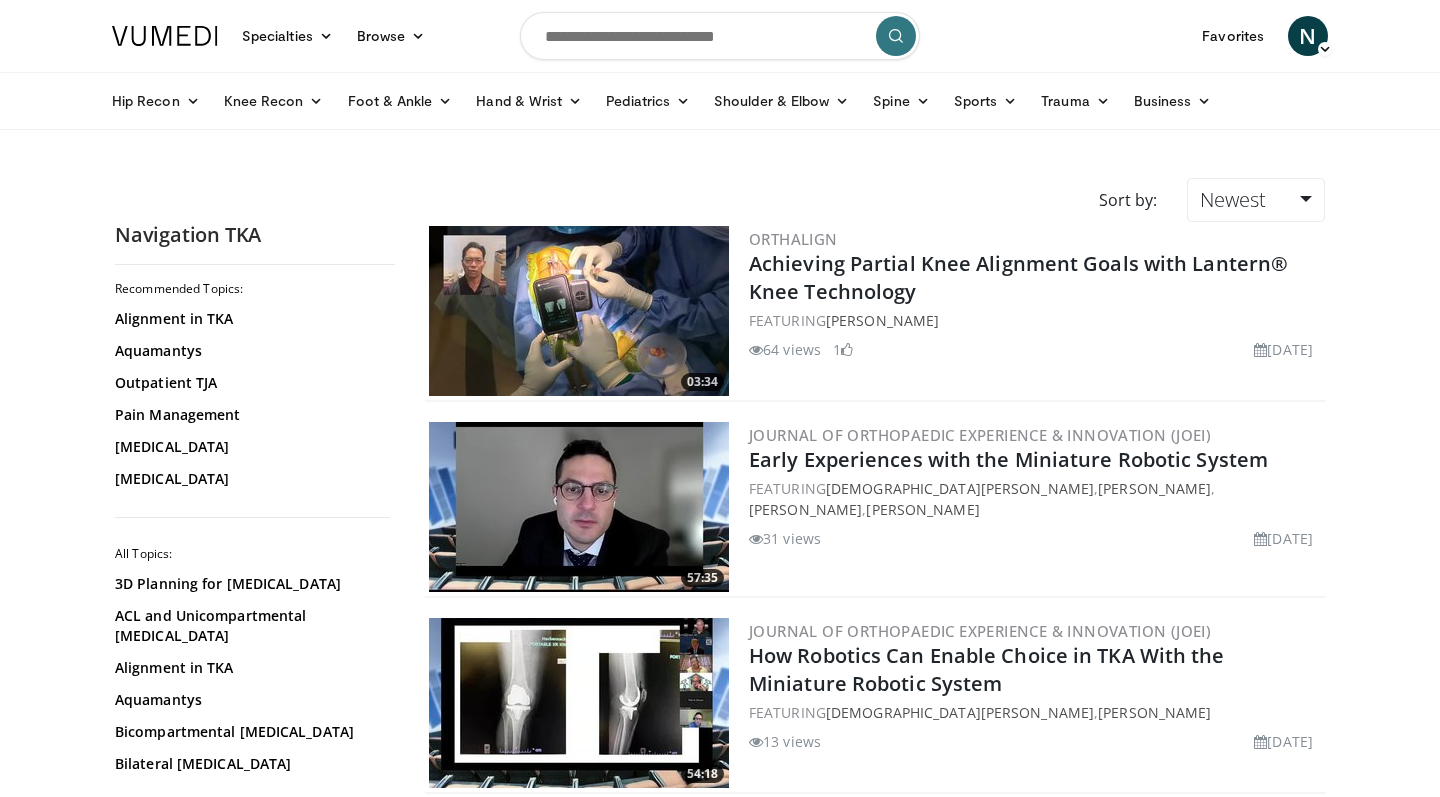click at bounding box center (720, 36) 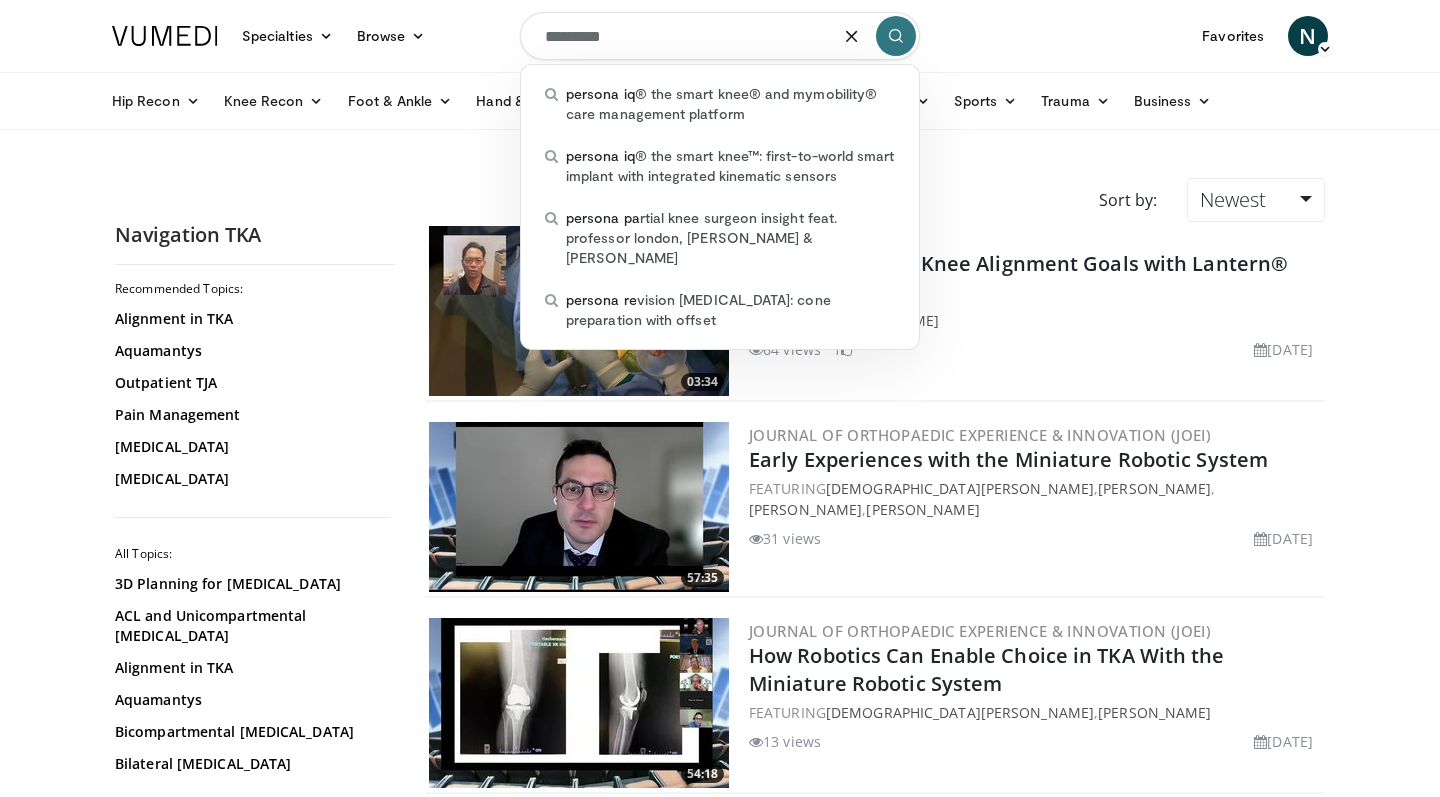 type on "**********" 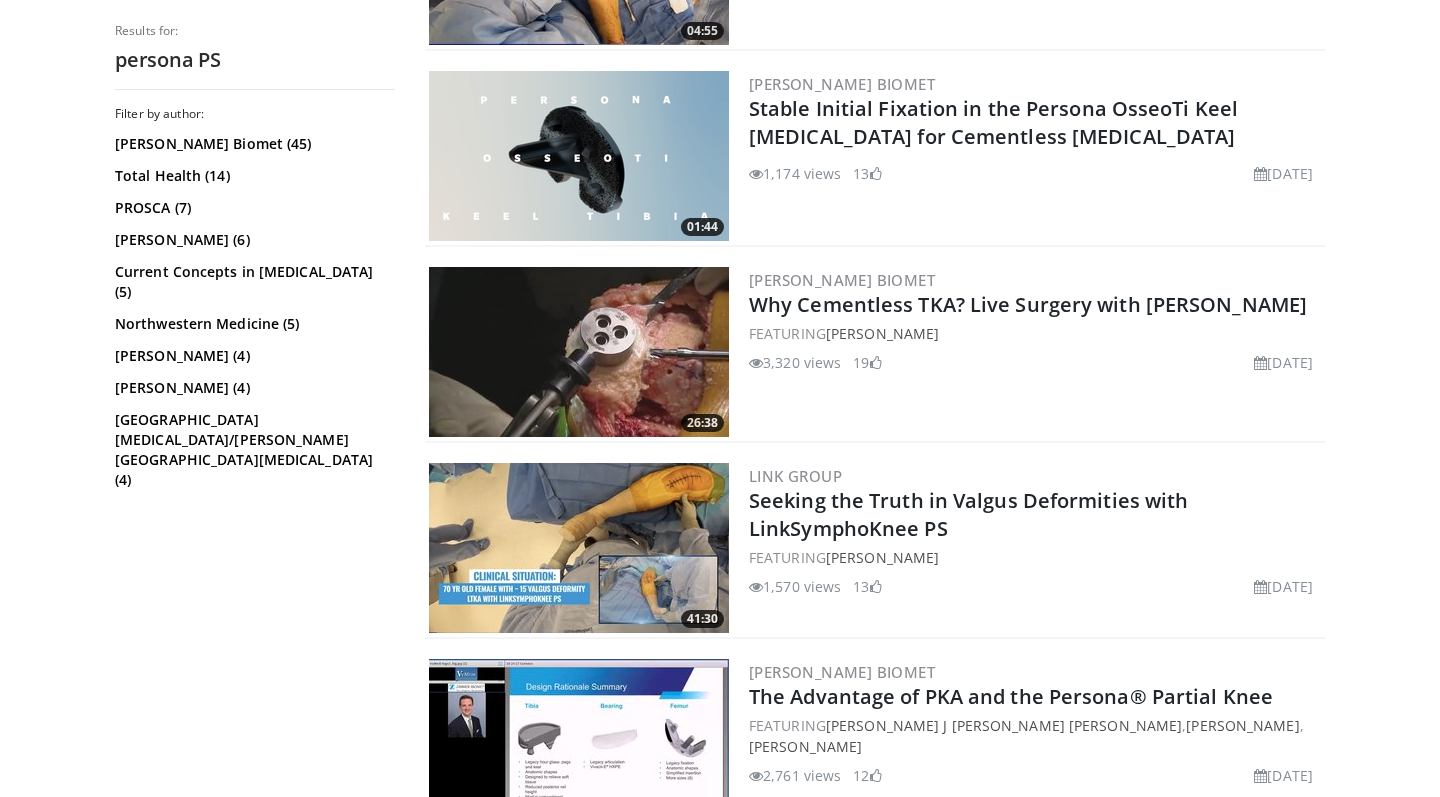 scroll, scrollTop: 1735, scrollLeft: 0, axis: vertical 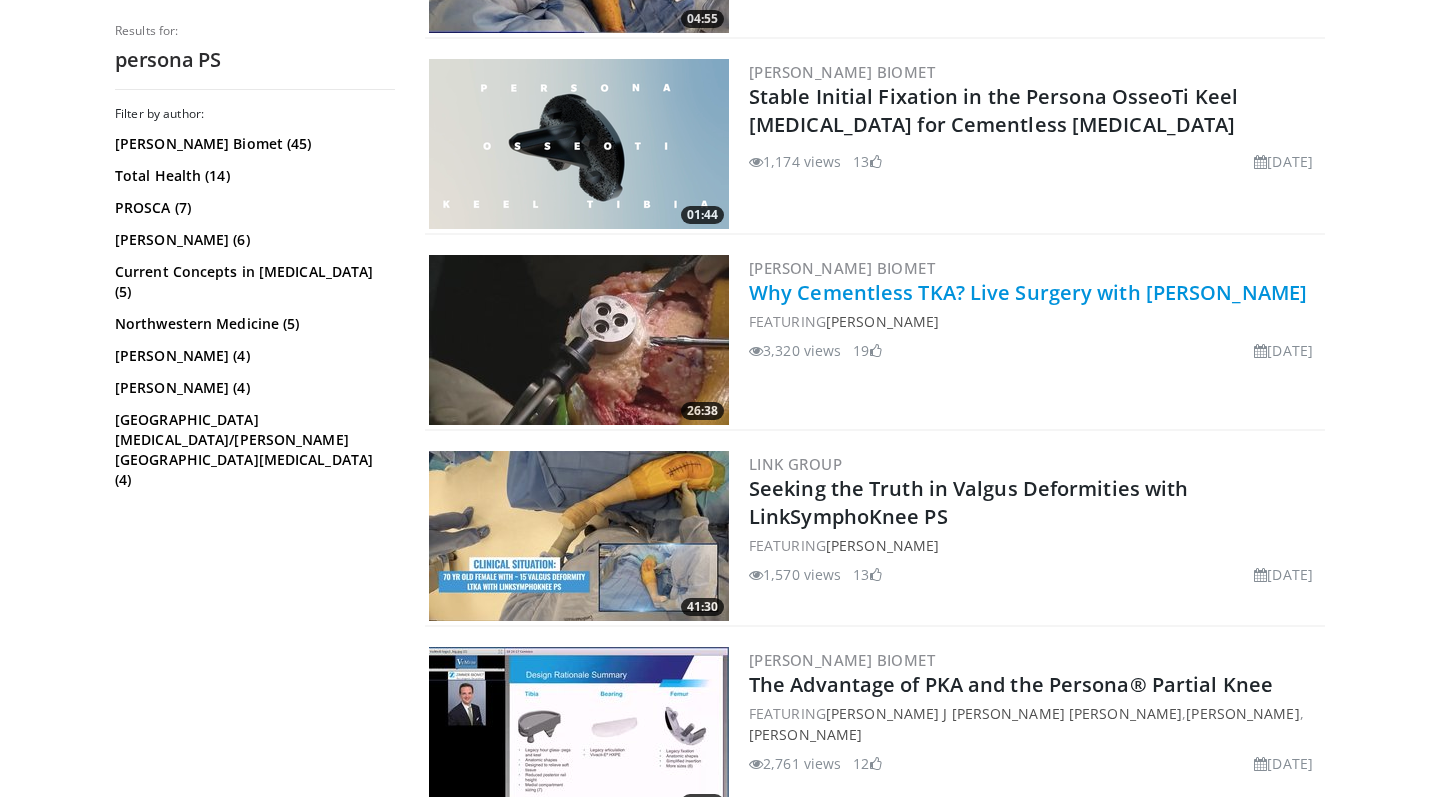 click on "Why Cementless TKA? Live Surgery with [PERSON_NAME]" at bounding box center (1028, 292) 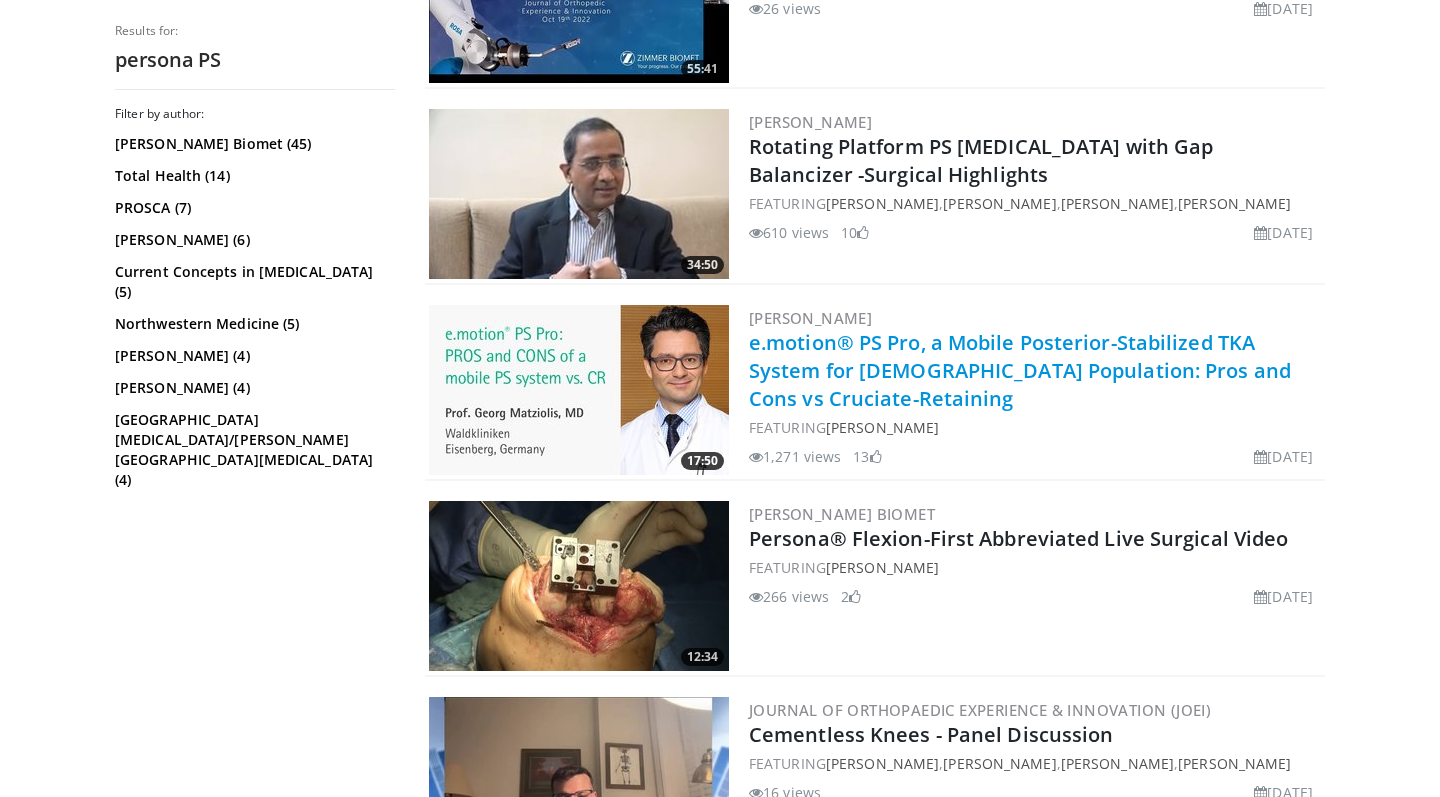 scroll, scrollTop: 3398, scrollLeft: 0, axis: vertical 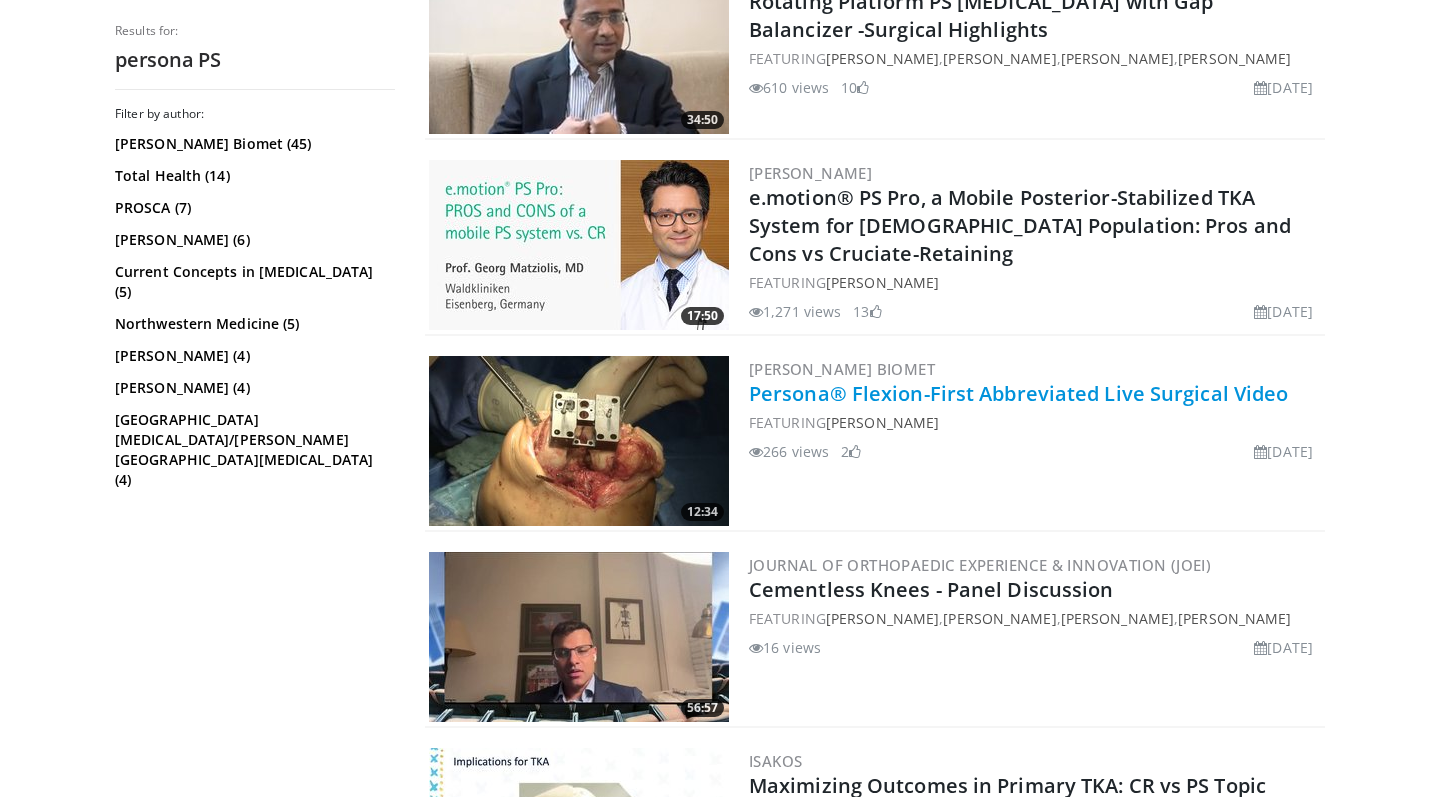 click on "Persona® Flexion-First Abbreviated Live Surgical Video" at bounding box center (1018, 393) 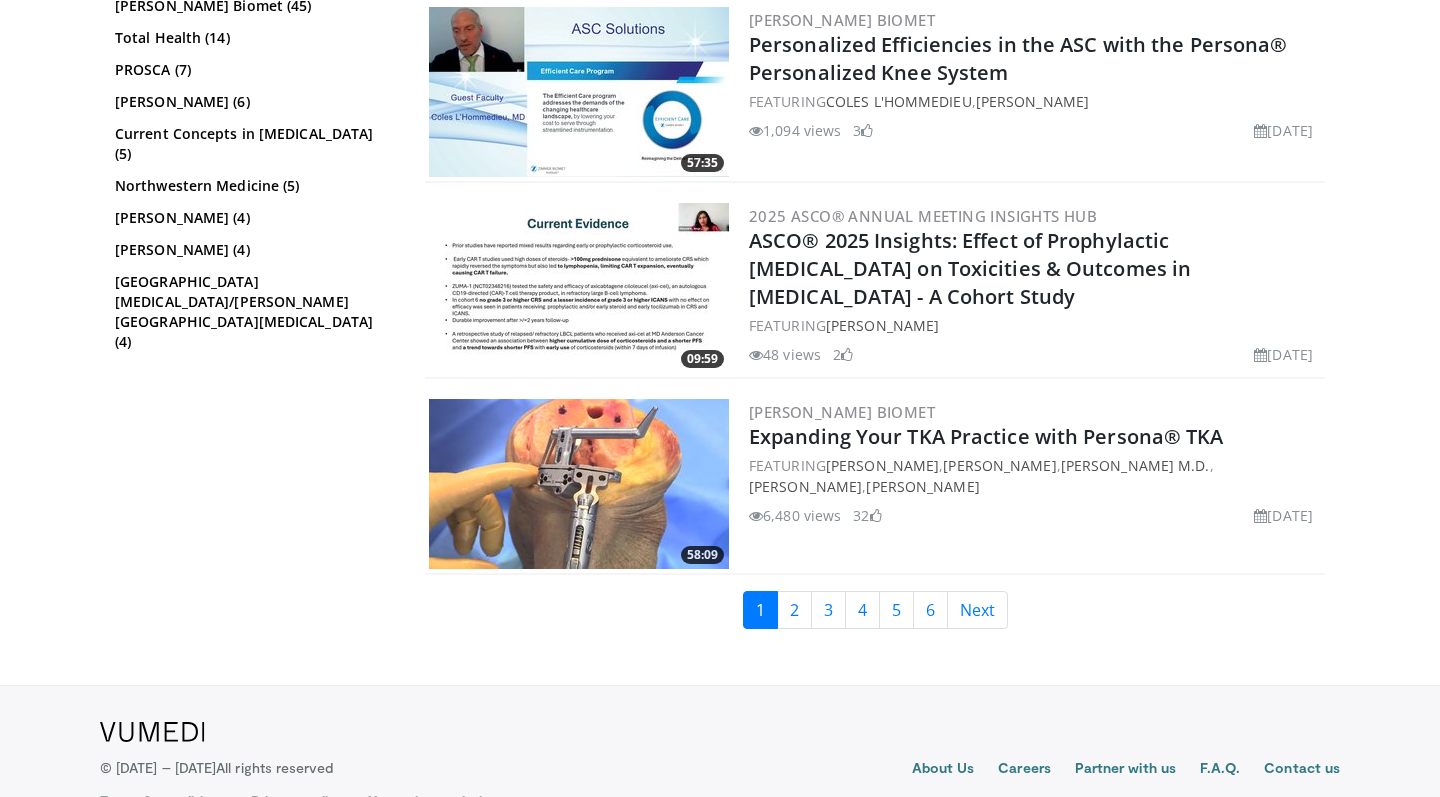 scroll, scrollTop: 4728, scrollLeft: 0, axis: vertical 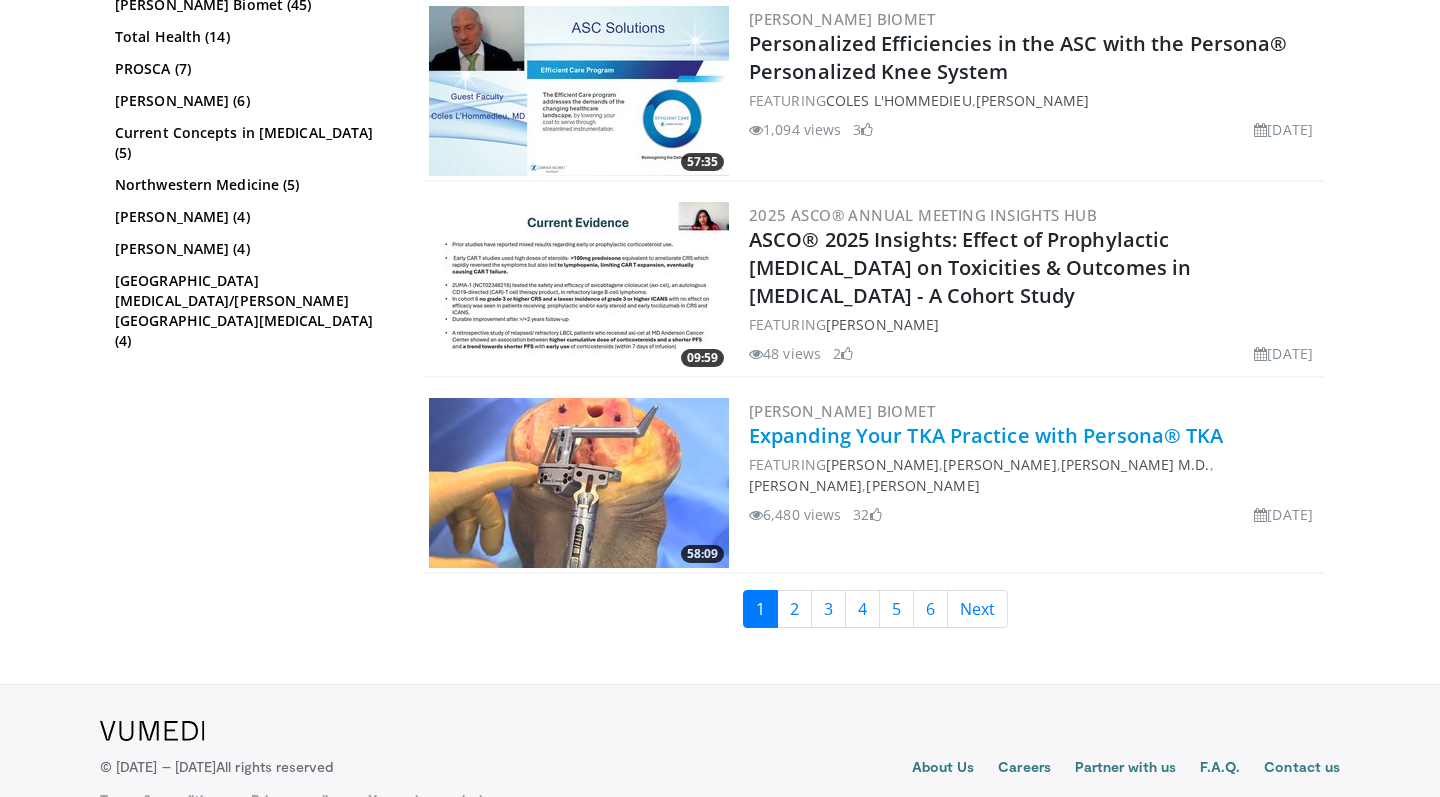 click on "Expanding Your TKA Practice with Persona® TKA" at bounding box center (986, 435) 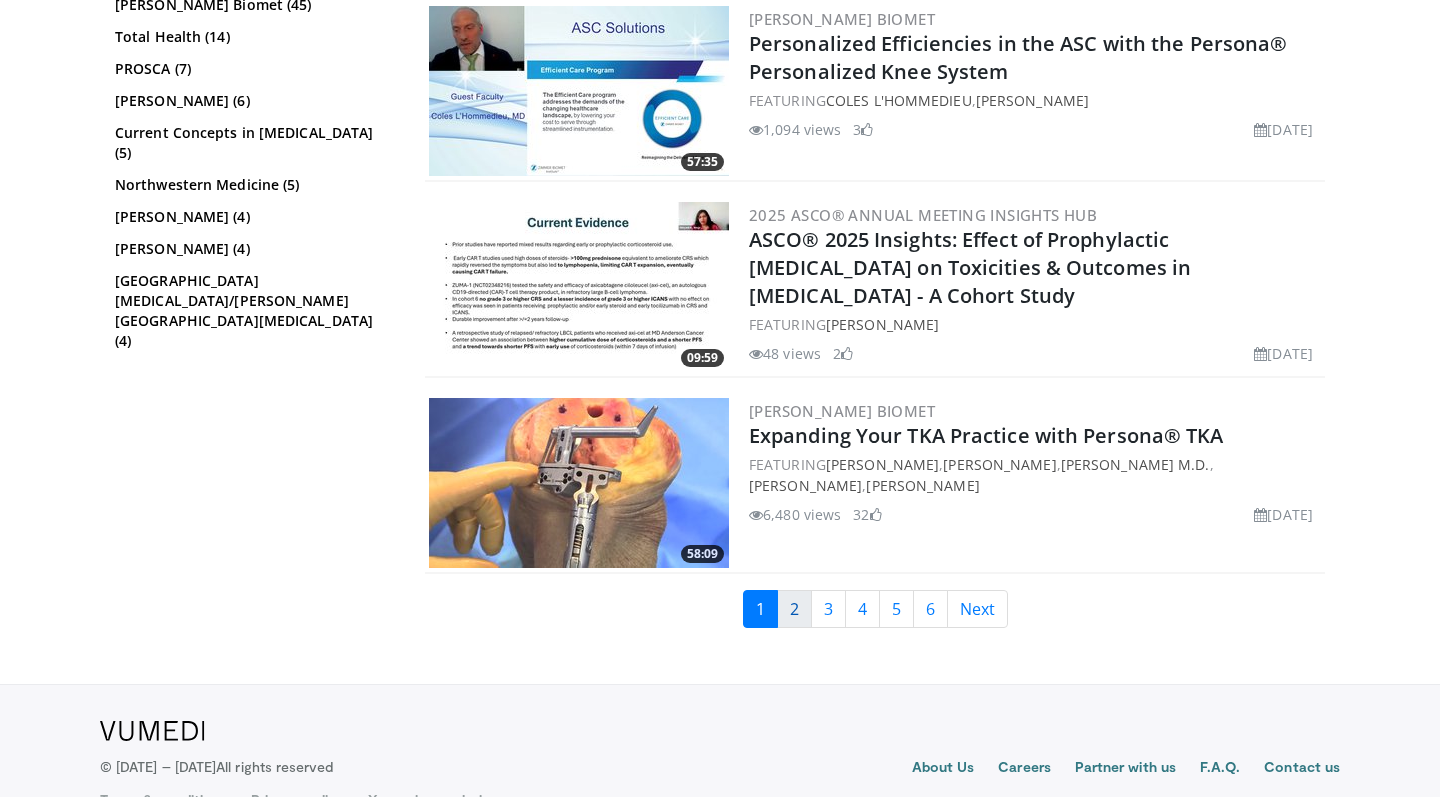 click on "2" at bounding box center [794, 609] 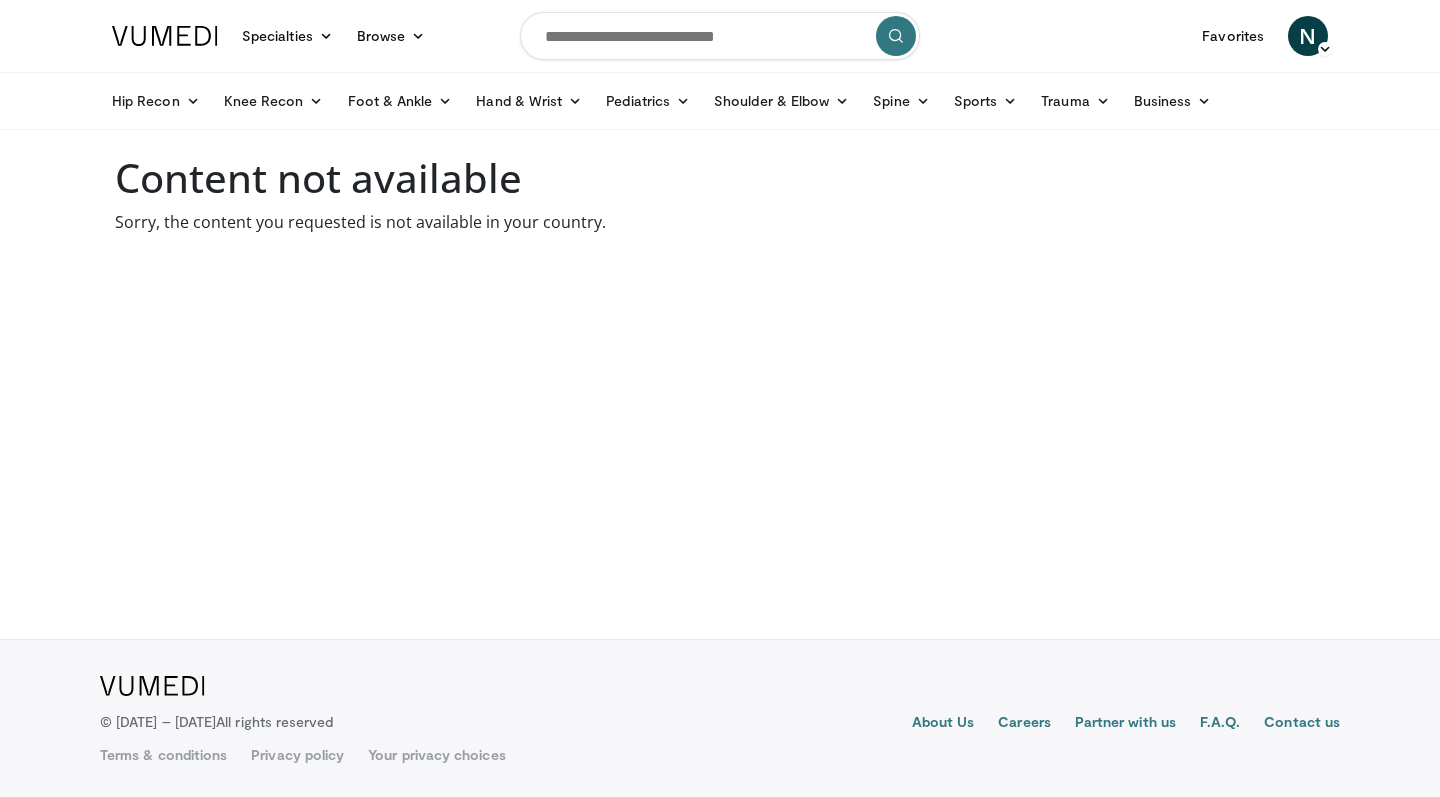 scroll, scrollTop: 0, scrollLeft: 0, axis: both 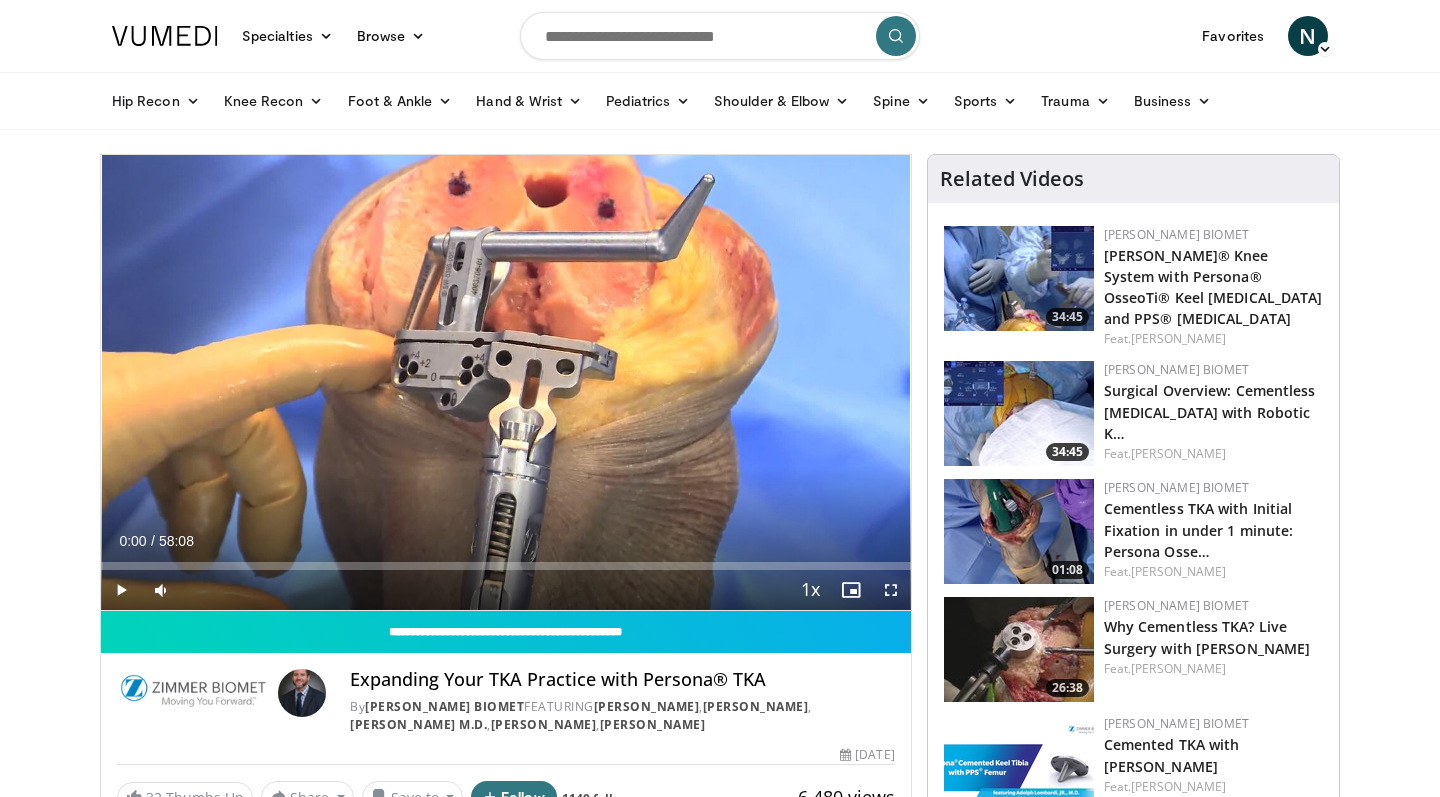click at bounding box center (121, 590) 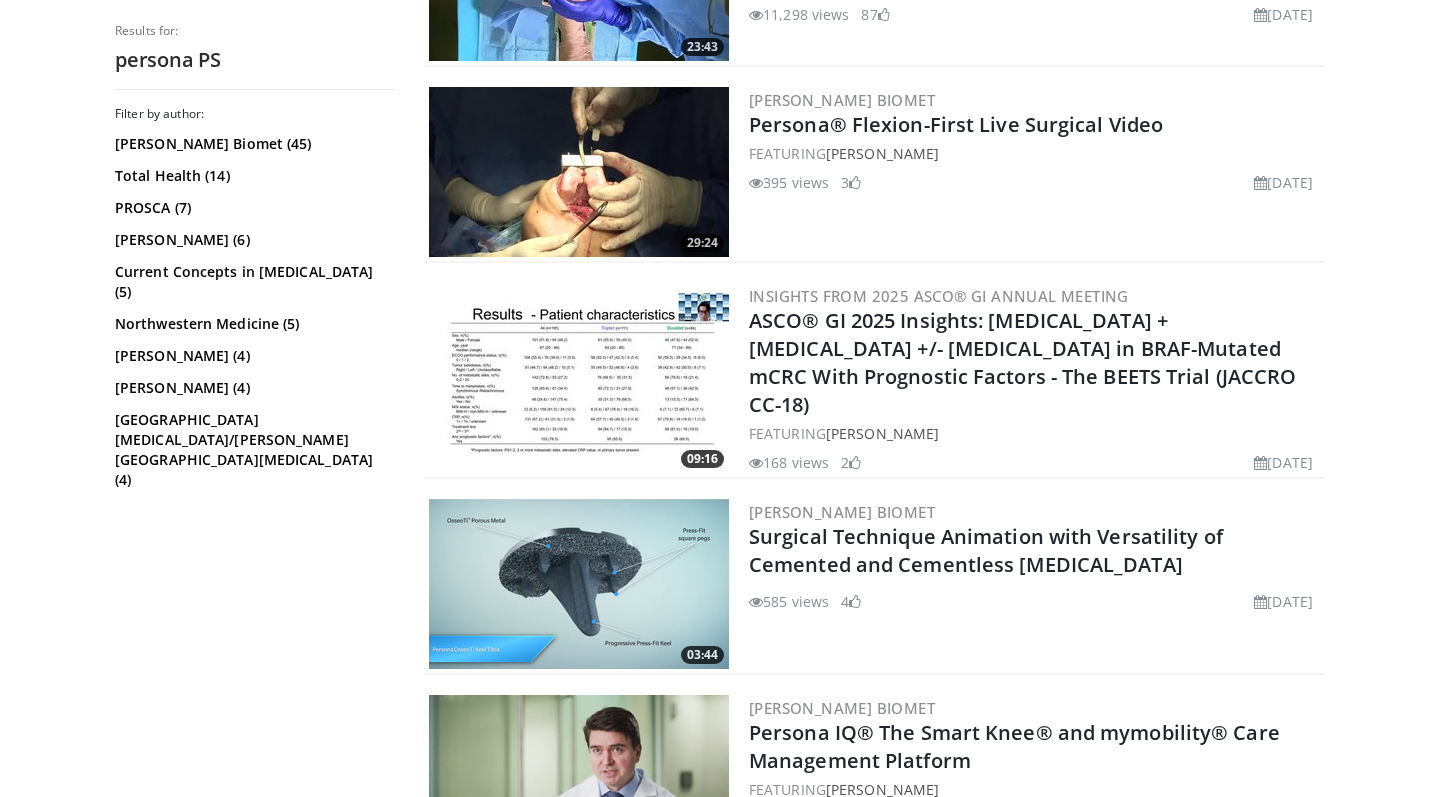 scroll, scrollTop: 695, scrollLeft: 0, axis: vertical 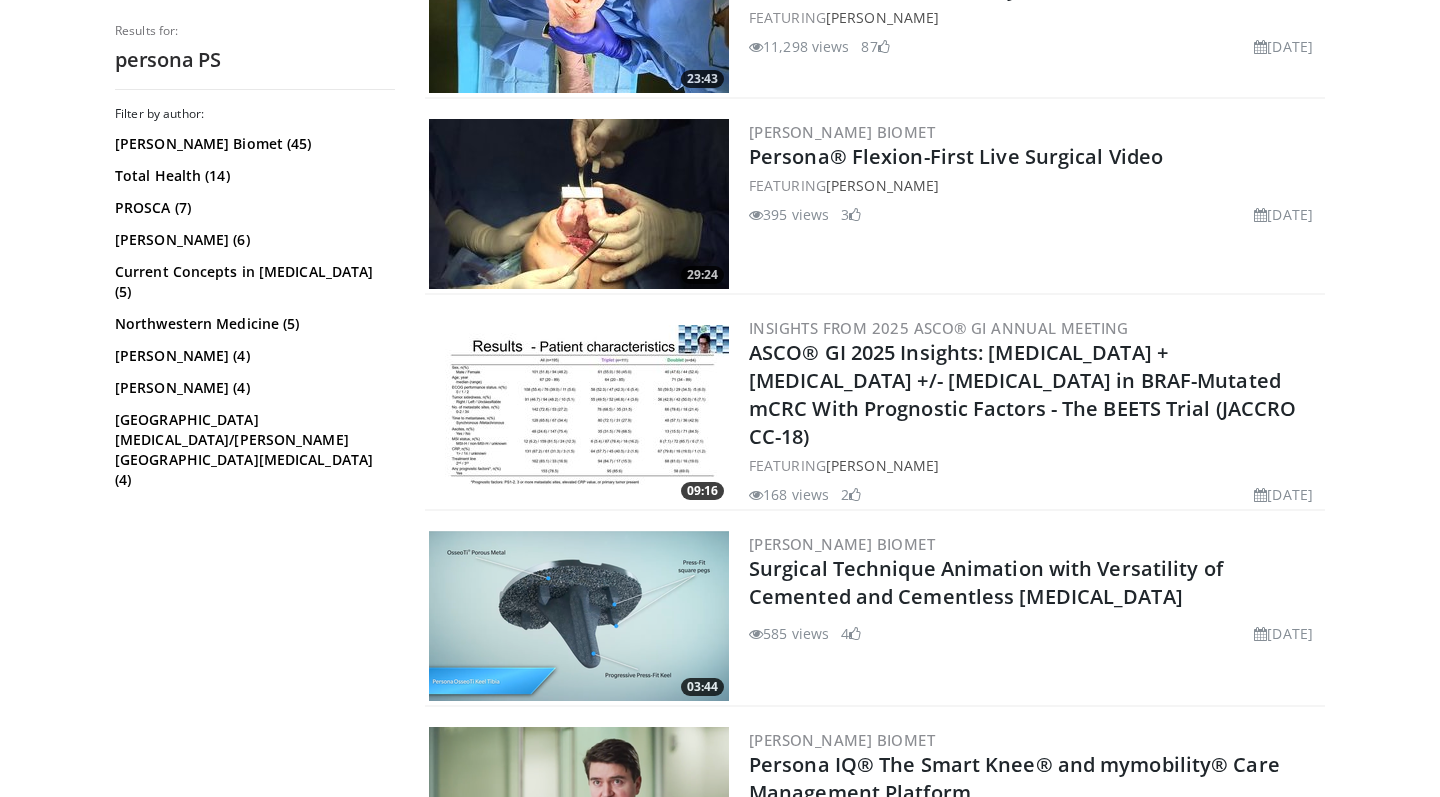 click at bounding box center [579, 204] 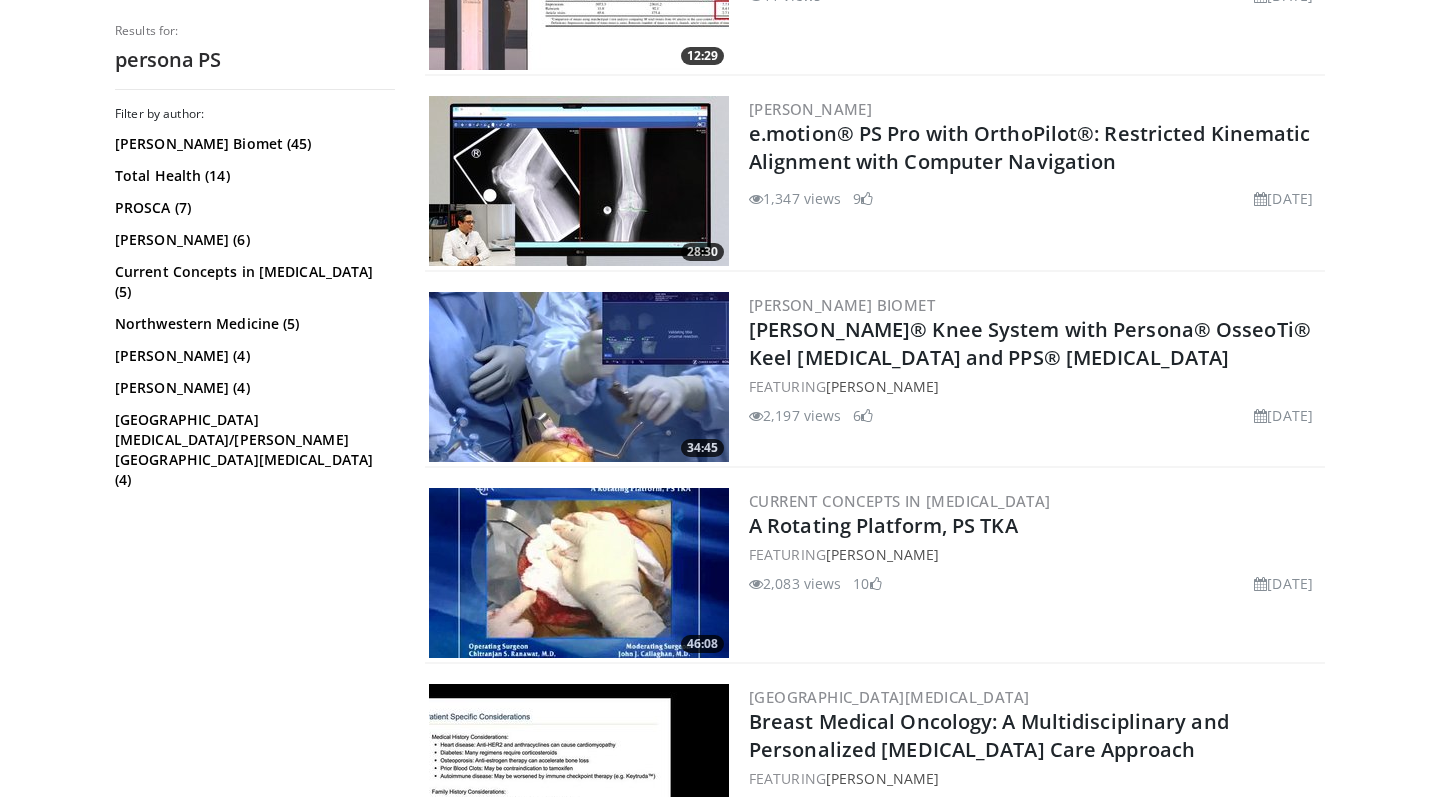 scroll, scrollTop: 4100, scrollLeft: 0, axis: vertical 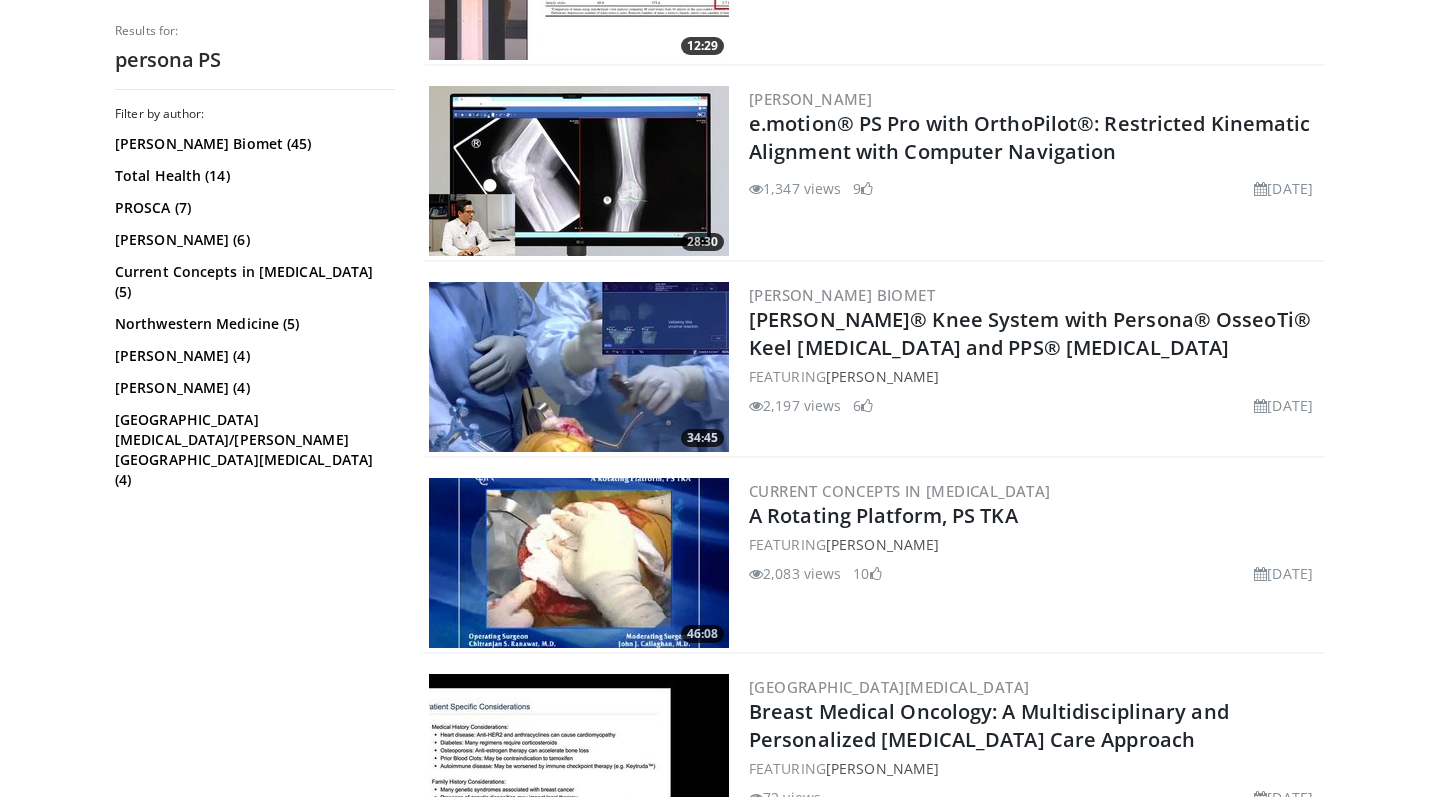 click at bounding box center [579, 367] 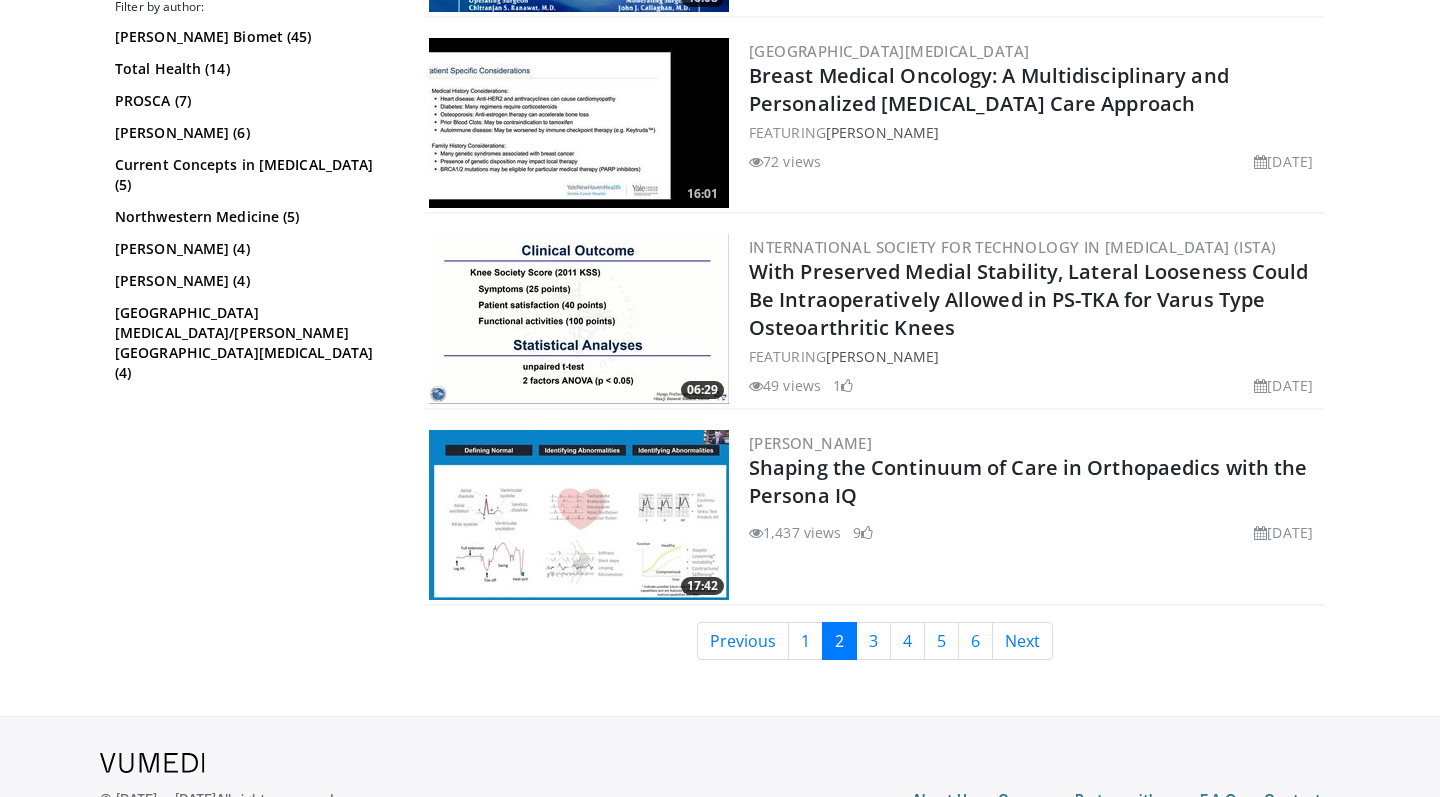 scroll, scrollTop: 4738, scrollLeft: 0, axis: vertical 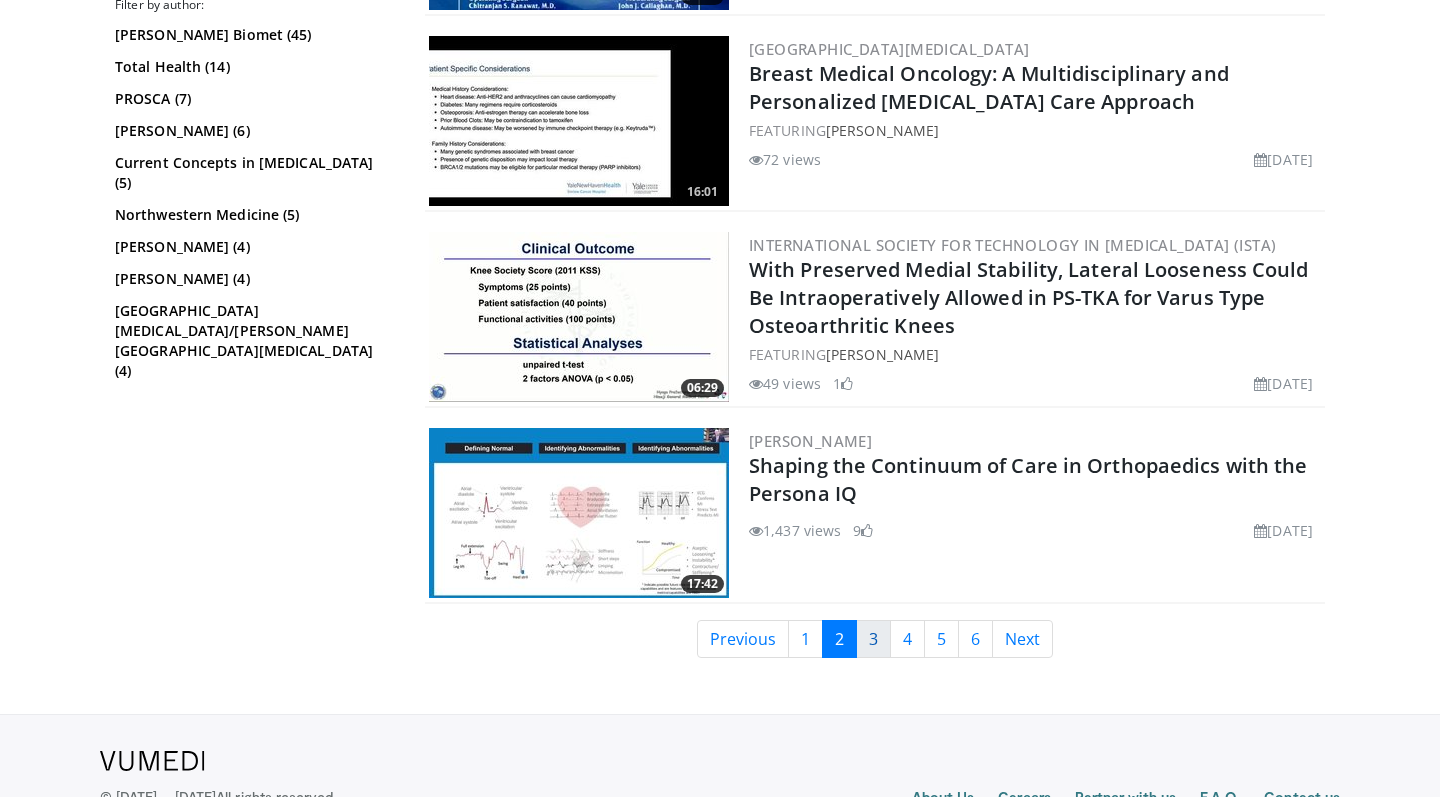 click on "3" at bounding box center (873, 639) 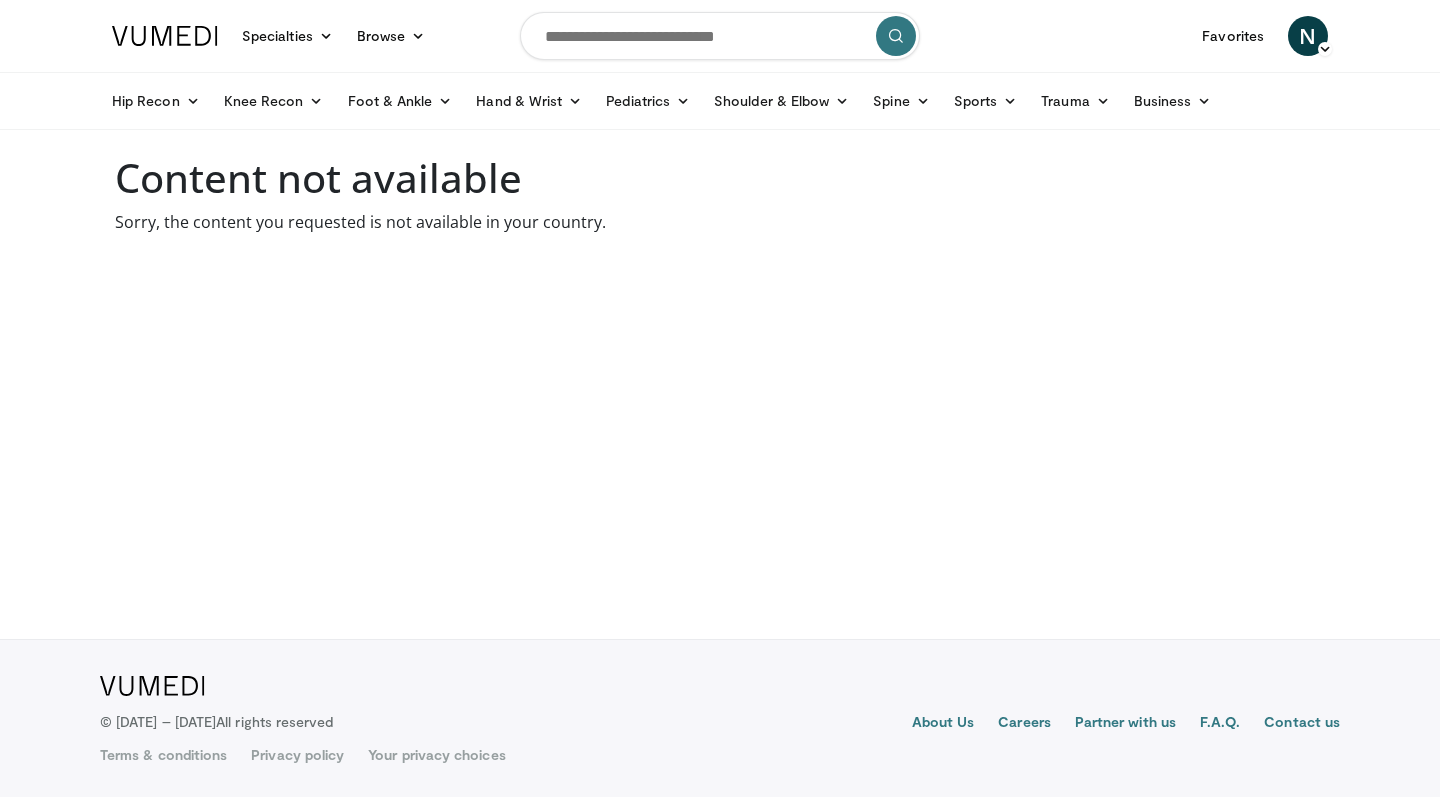 scroll, scrollTop: 0, scrollLeft: 0, axis: both 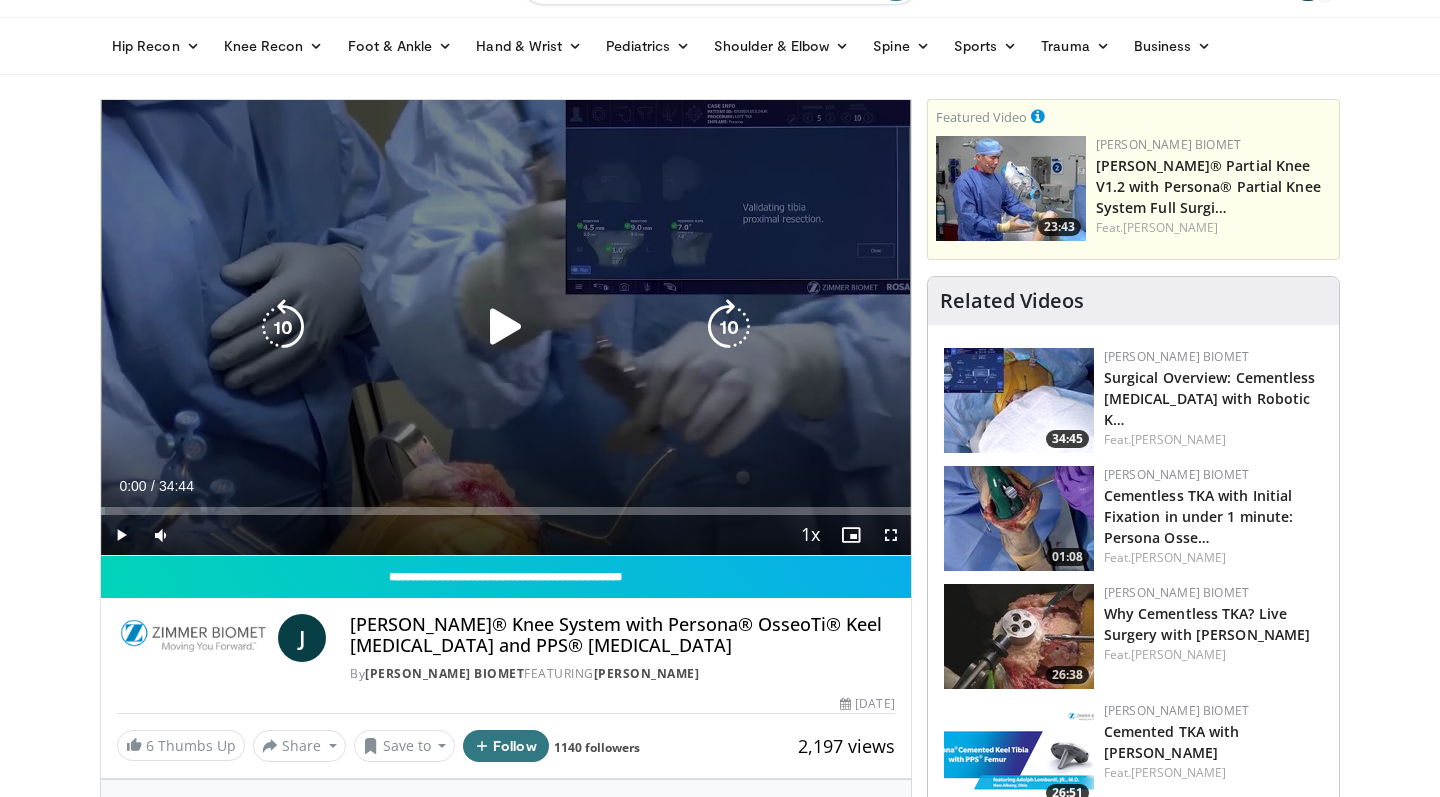 click at bounding box center [506, 327] 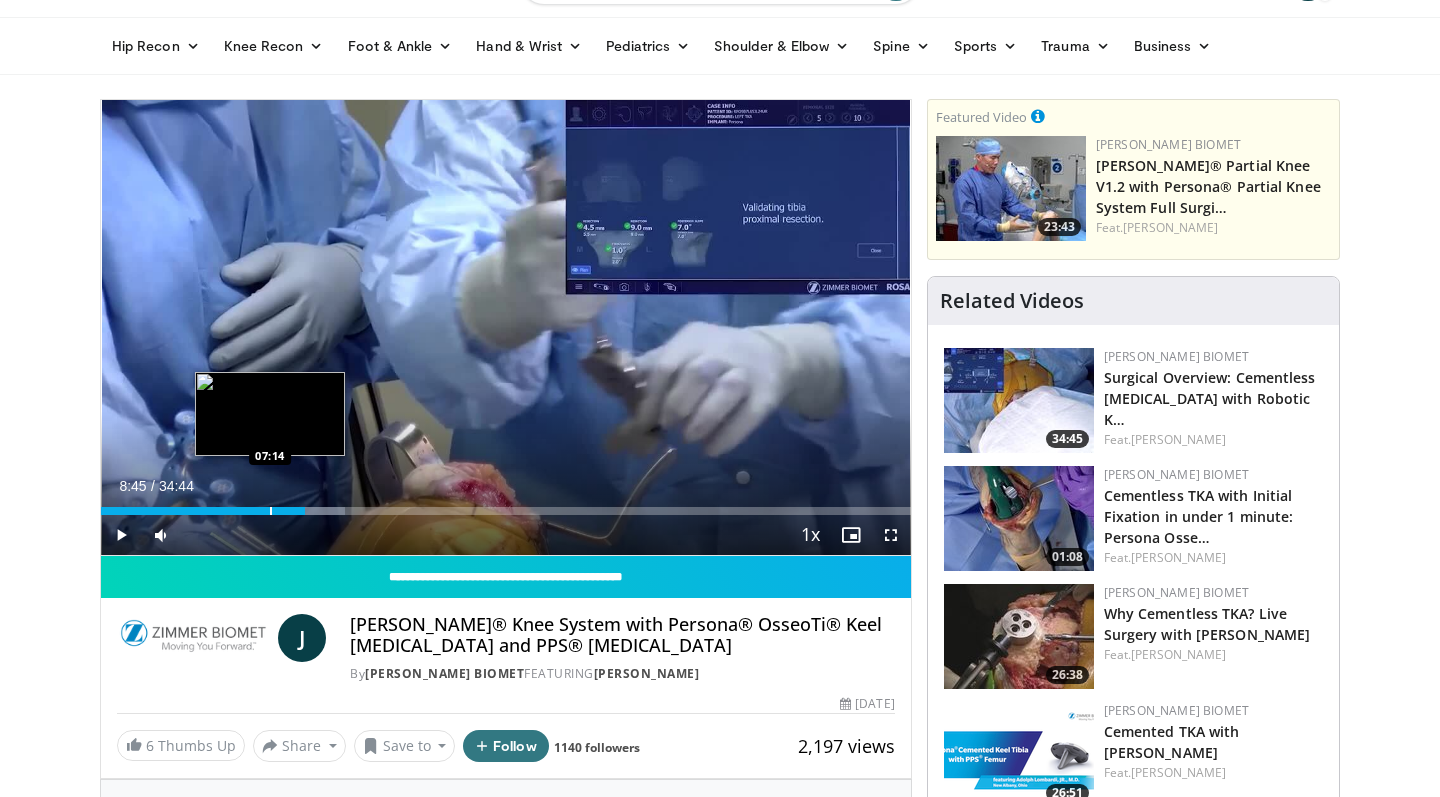 click at bounding box center [271, 511] 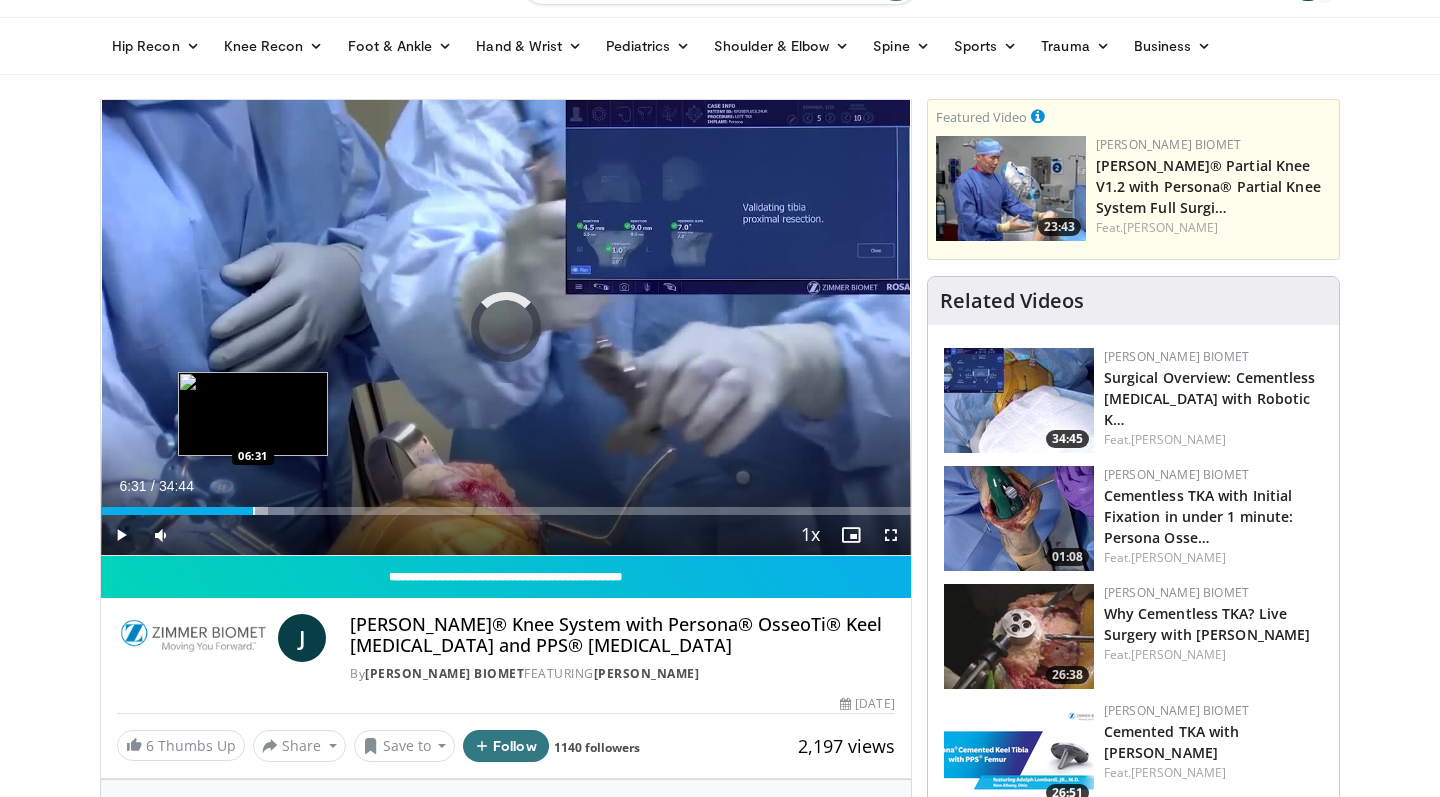 click at bounding box center [254, 511] 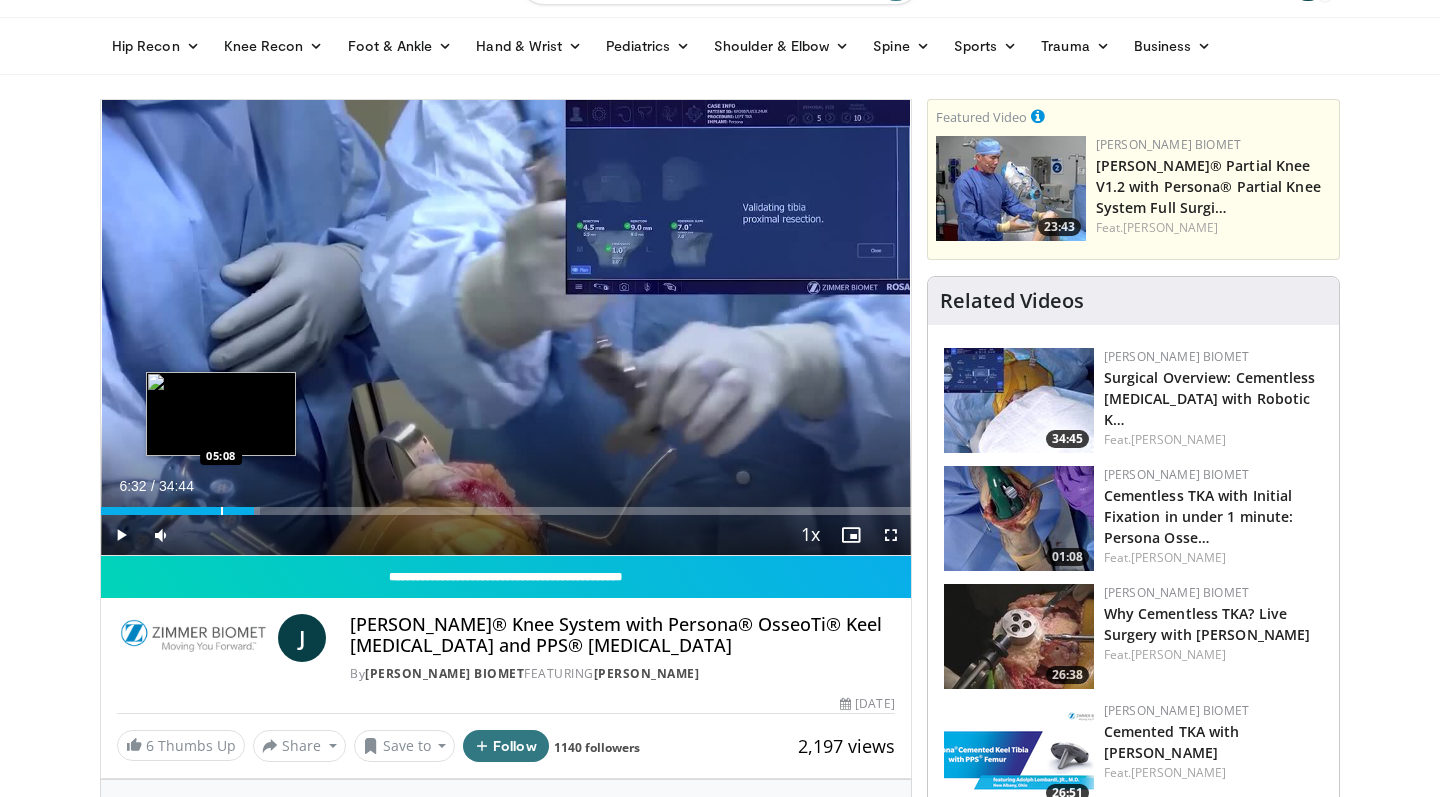 click on "Loaded :  19.69% 06:32 05:08" at bounding box center [506, 505] 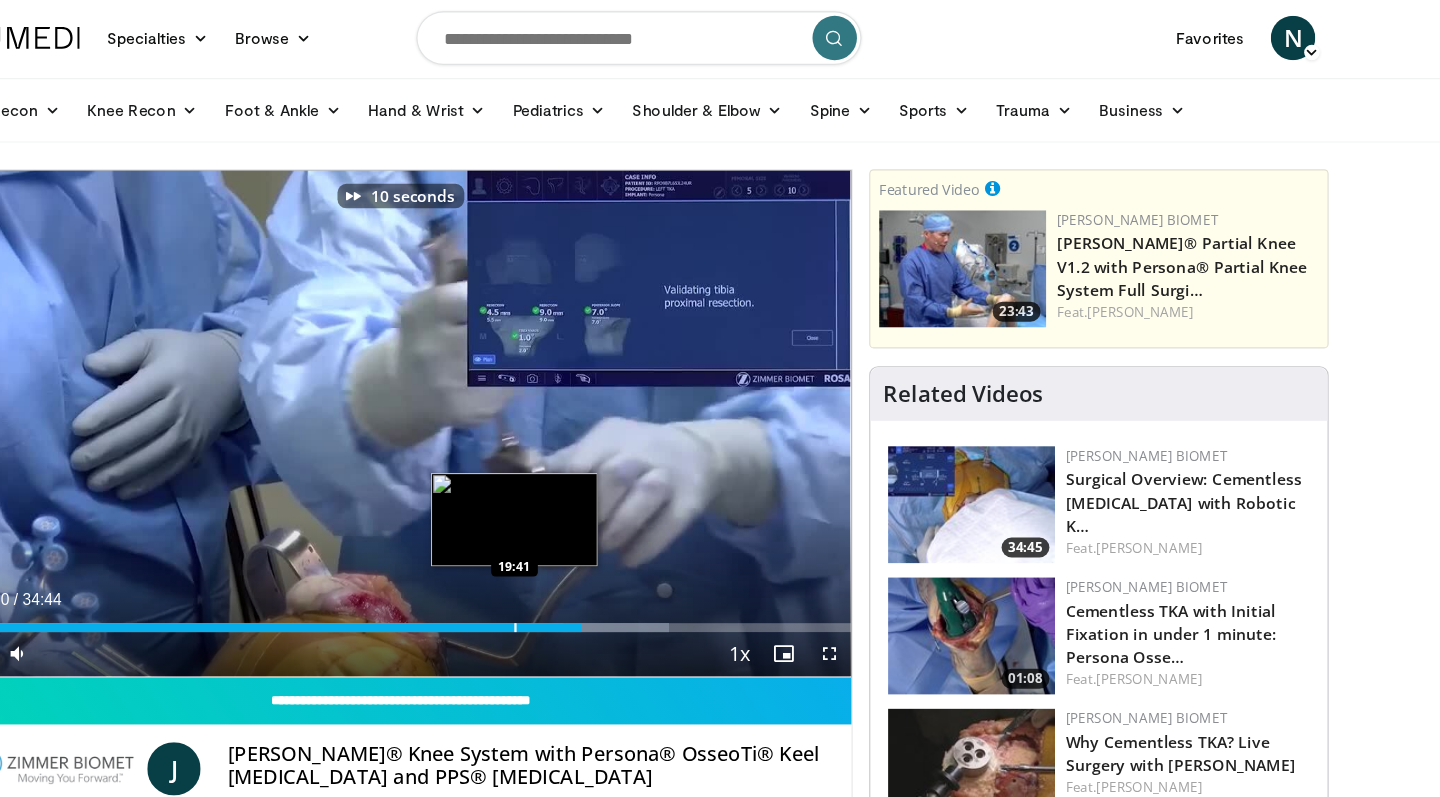 scroll, scrollTop: 0, scrollLeft: 0, axis: both 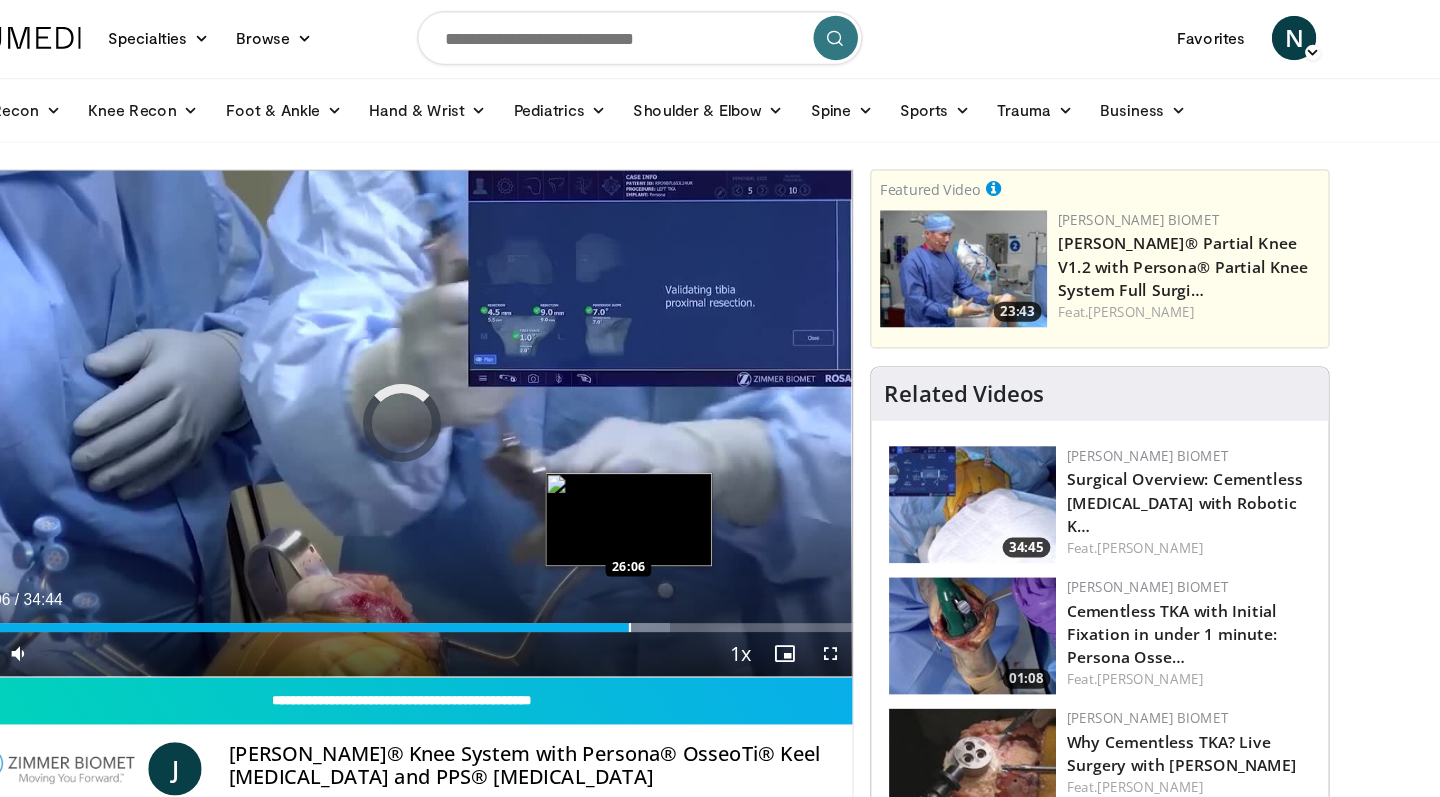 click at bounding box center [700, 566] 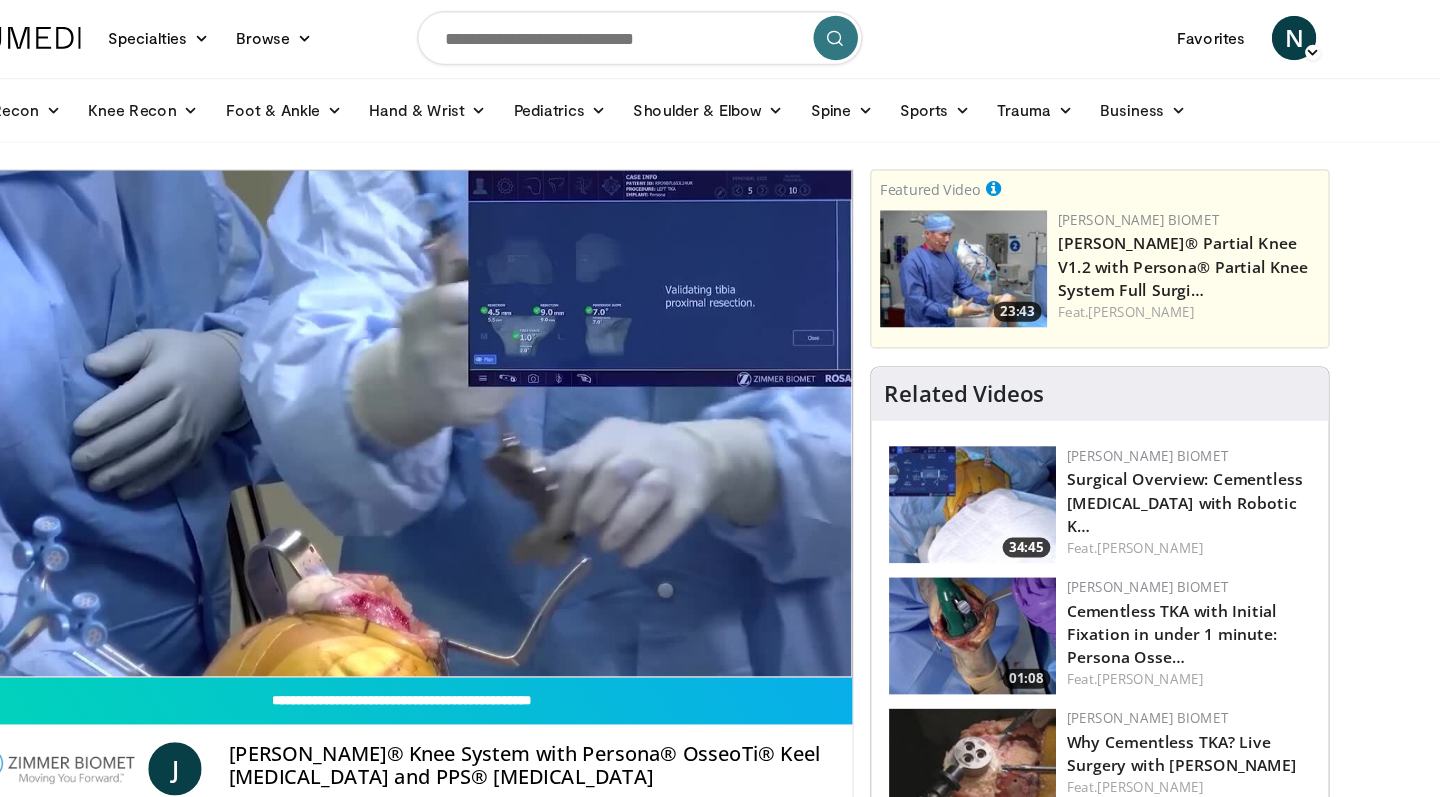 click on "10 seconds
Tap to unmute" at bounding box center (506, 382) 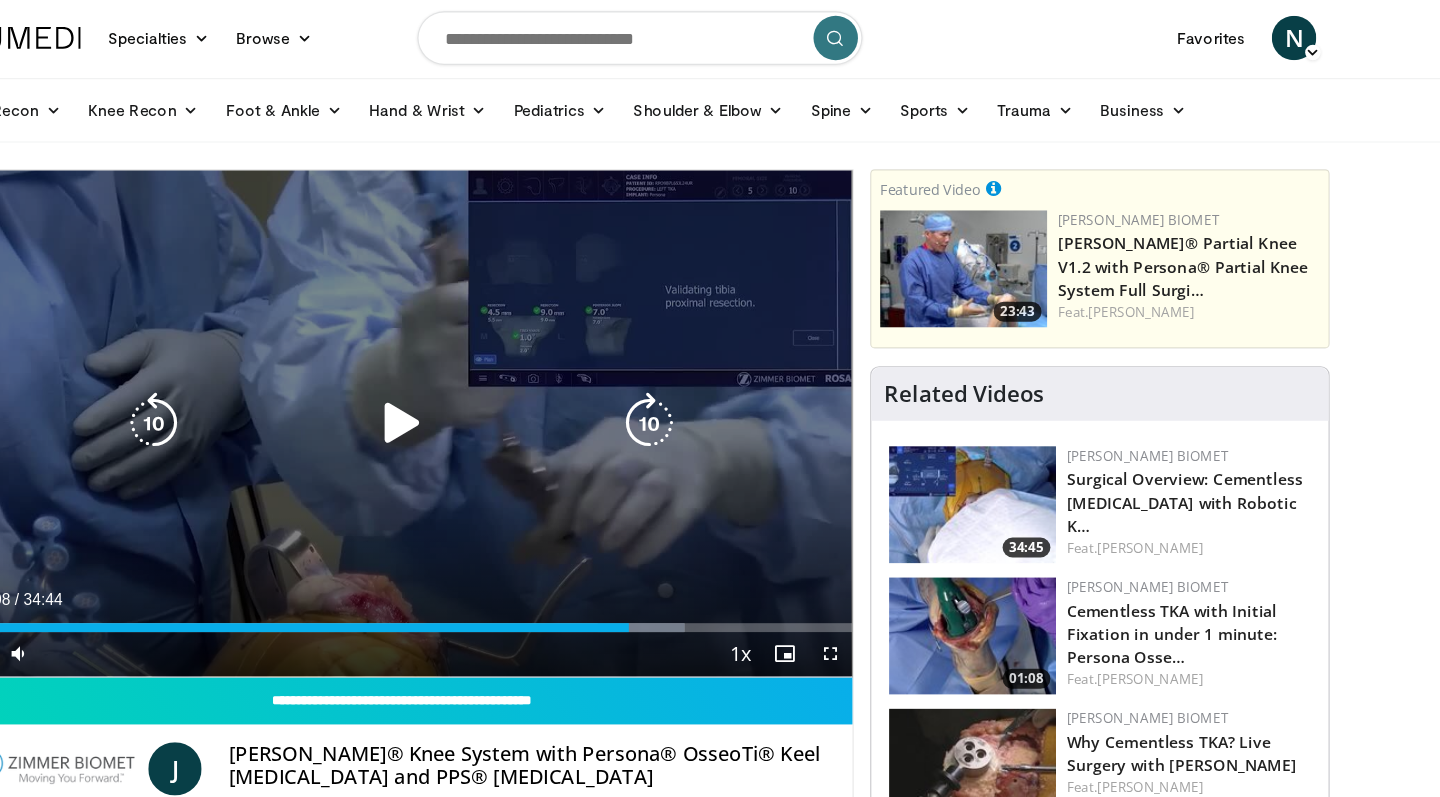 click at bounding box center [506, 382] 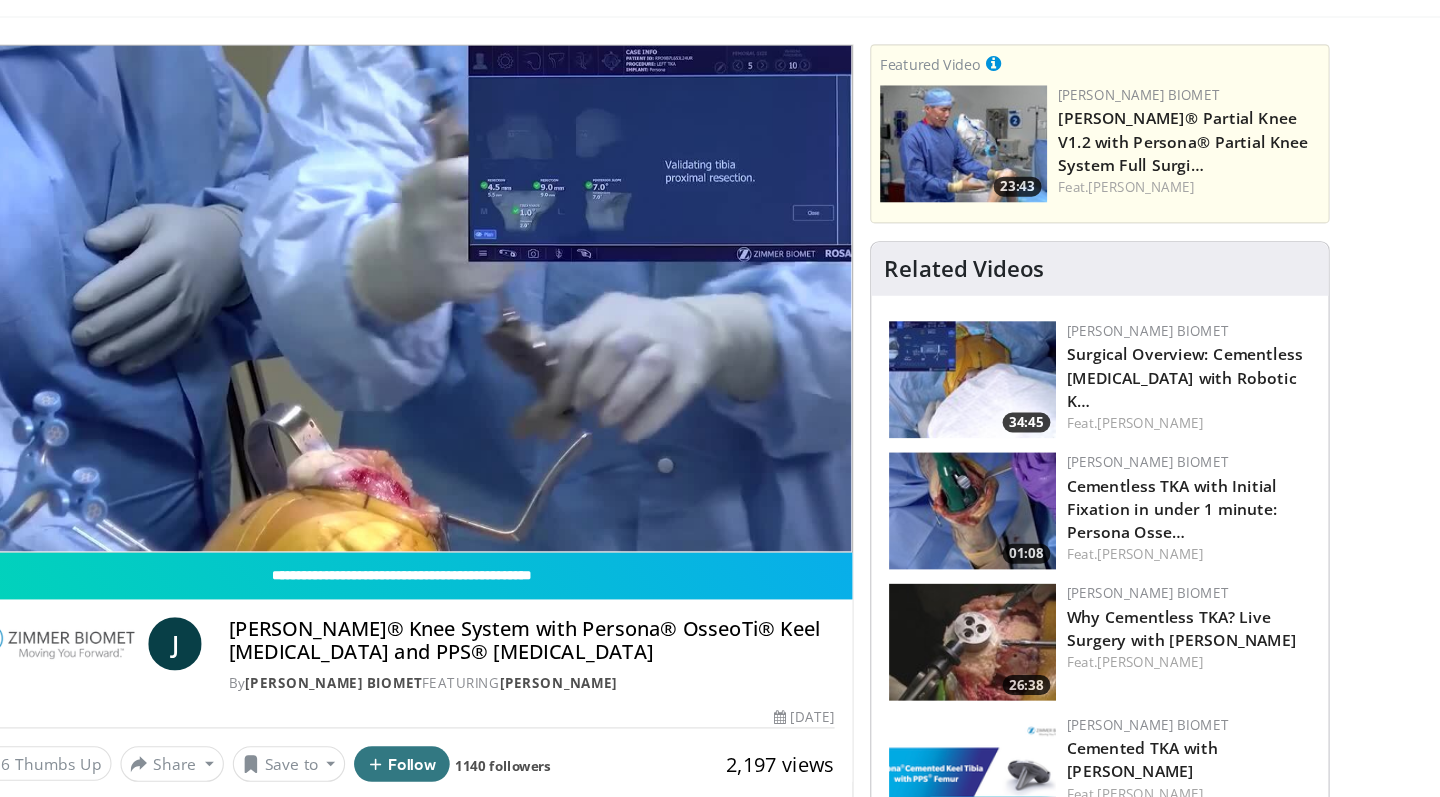 scroll, scrollTop: 46, scrollLeft: 0, axis: vertical 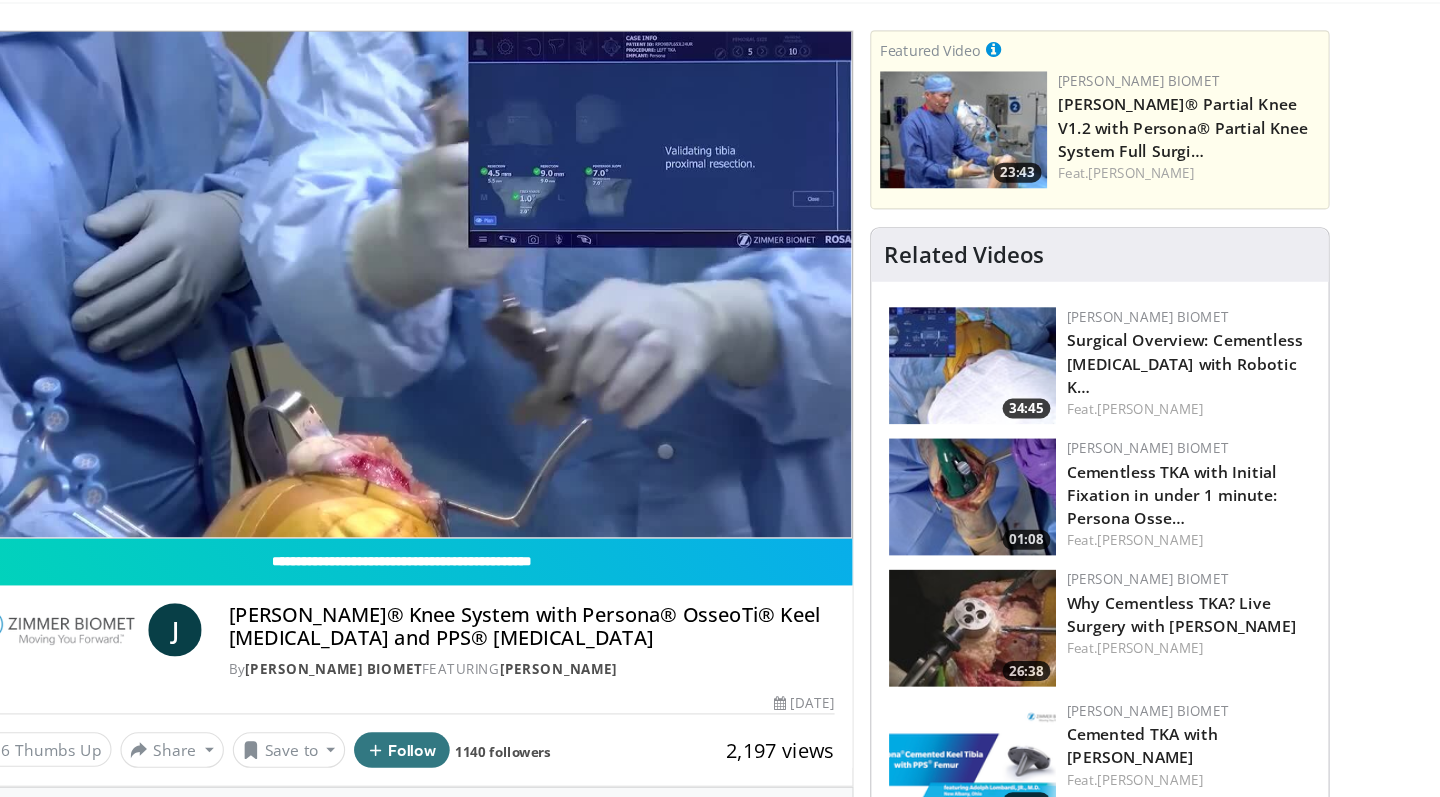 click at bounding box center [1019, 645] 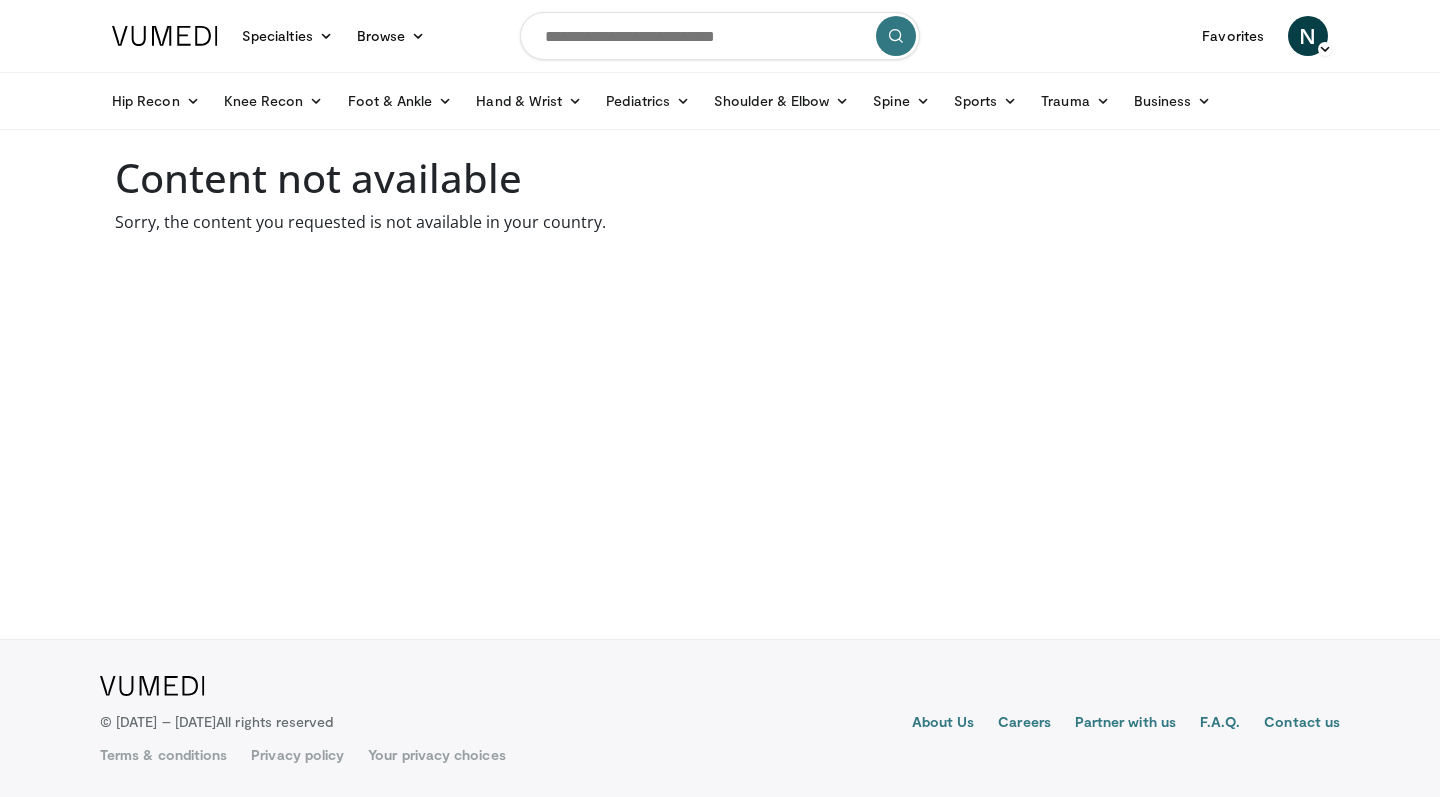 scroll, scrollTop: 0, scrollLeft: 0, axis: both 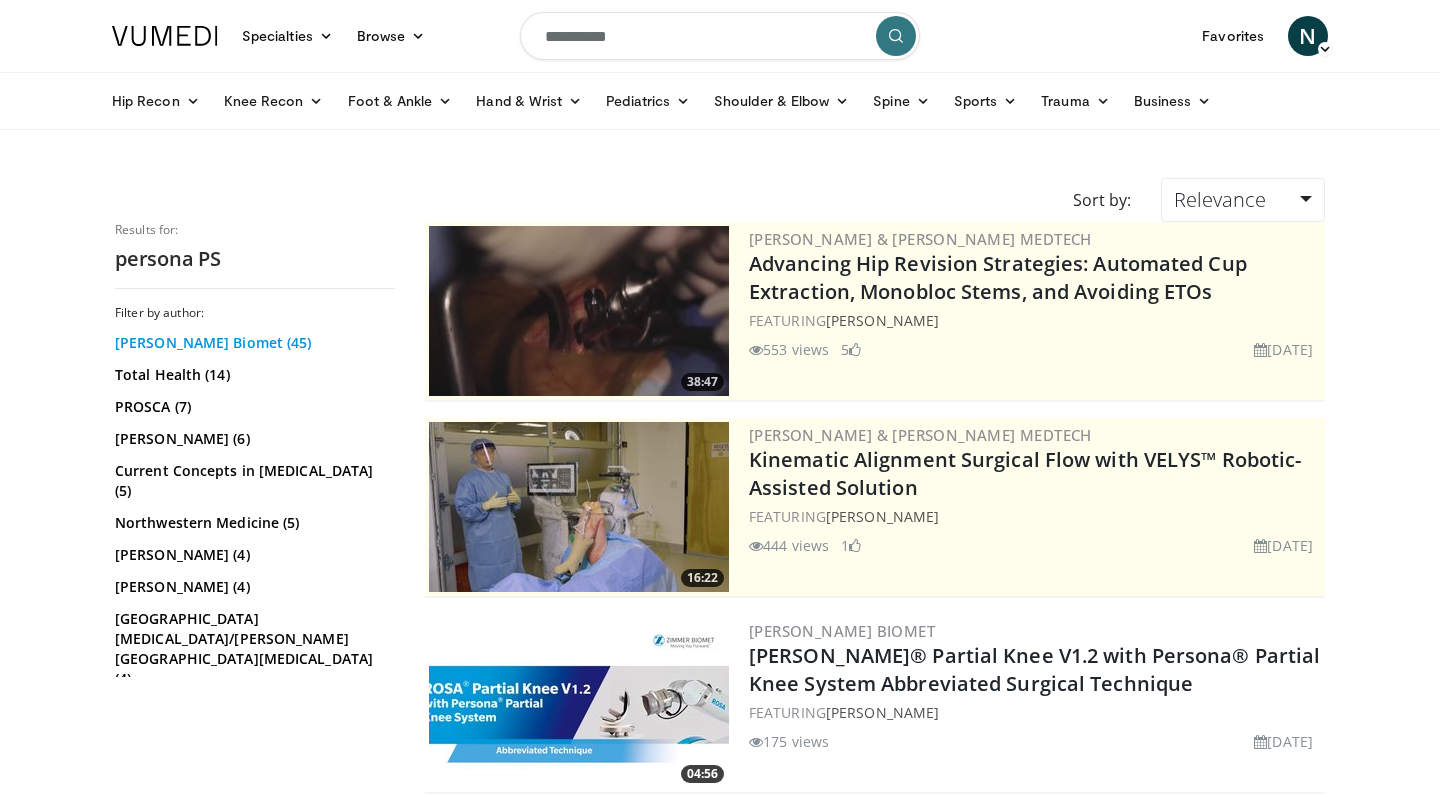 click on "[PERSON_NAME] Biomet (45)" at bounding box center (252, 343) 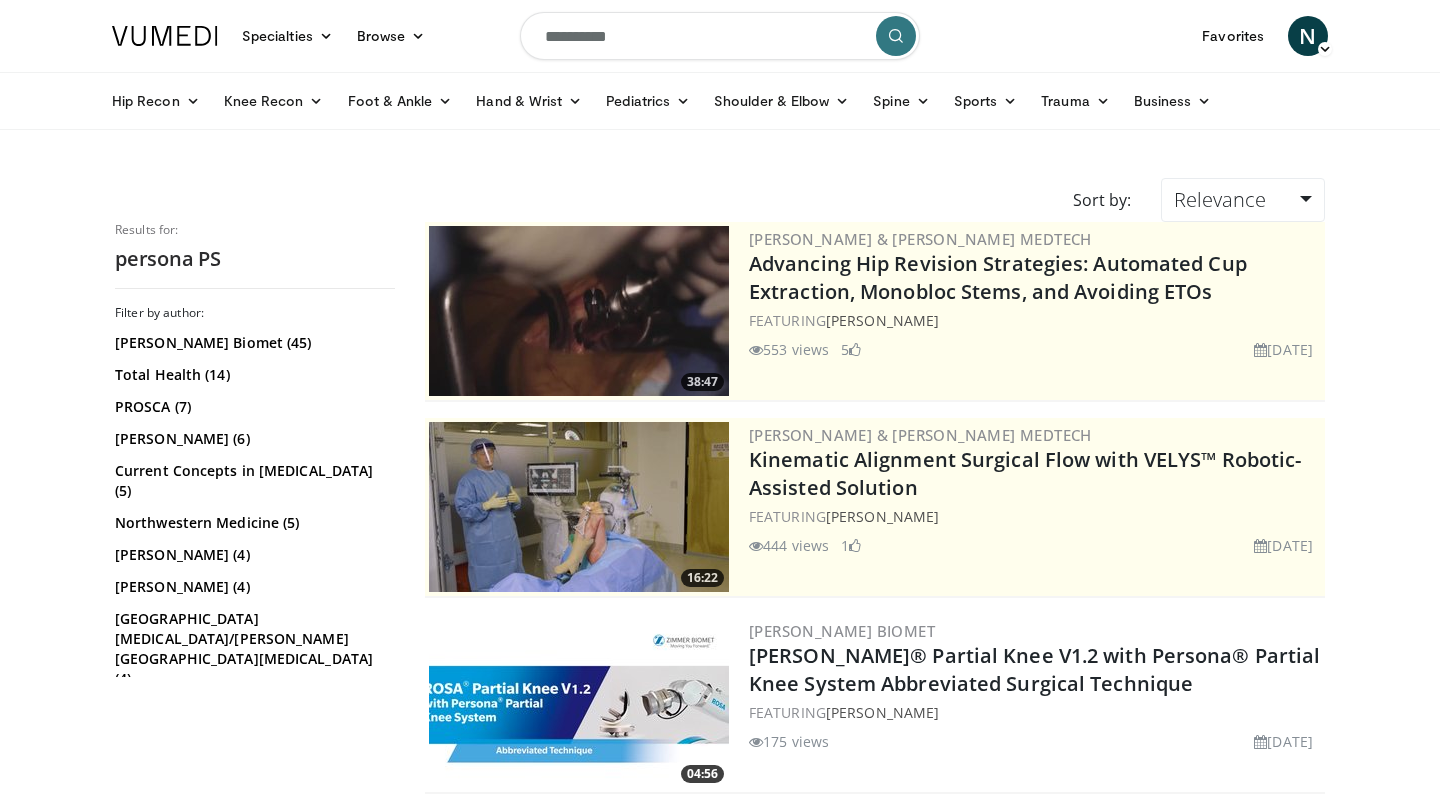 scroll, scrollTop: 0, scrollLeft: 0, axis: both 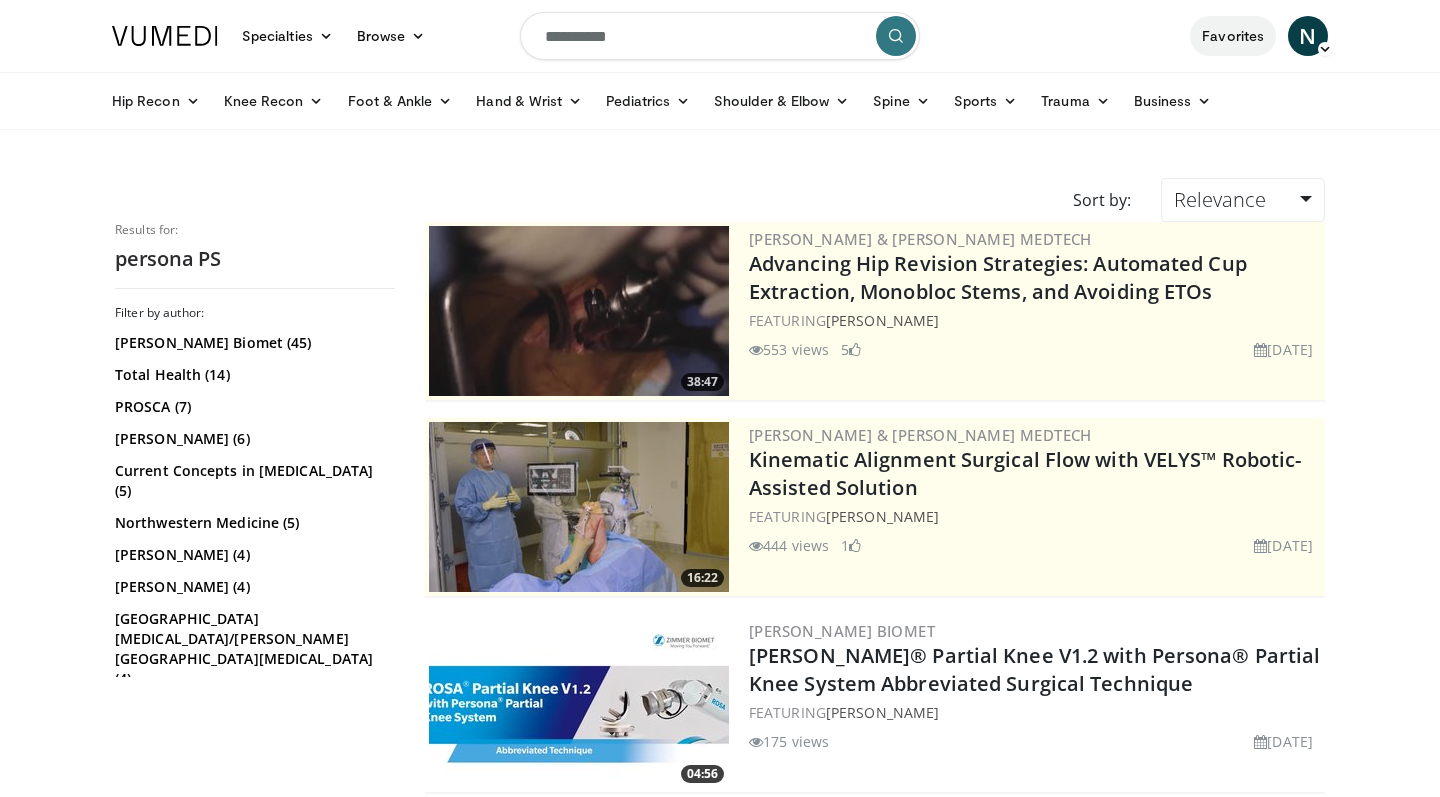 click on "Favorites" at bounding box center [1233, 36] 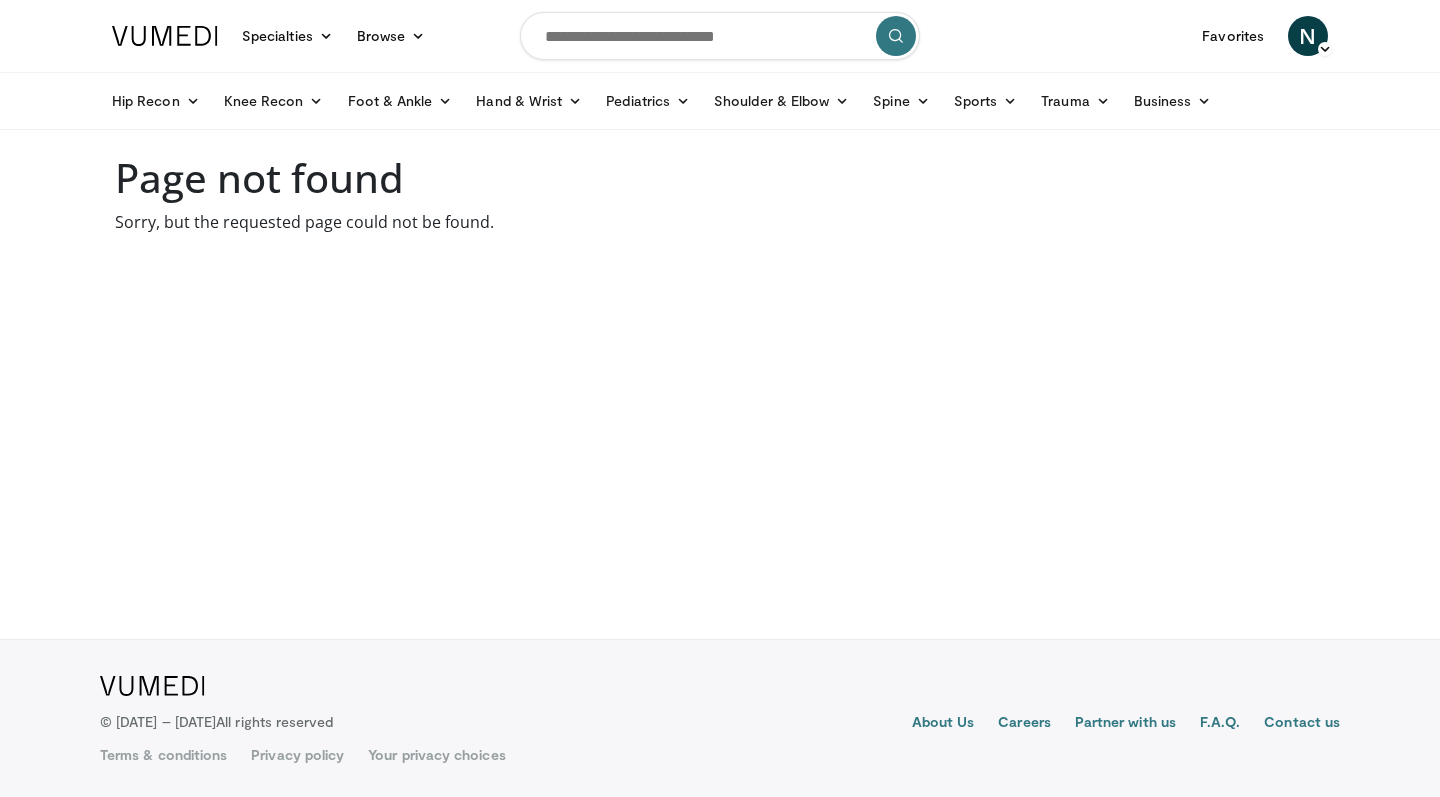 scroll, scrollTop: 0, scrollLeft: 0, axis: both 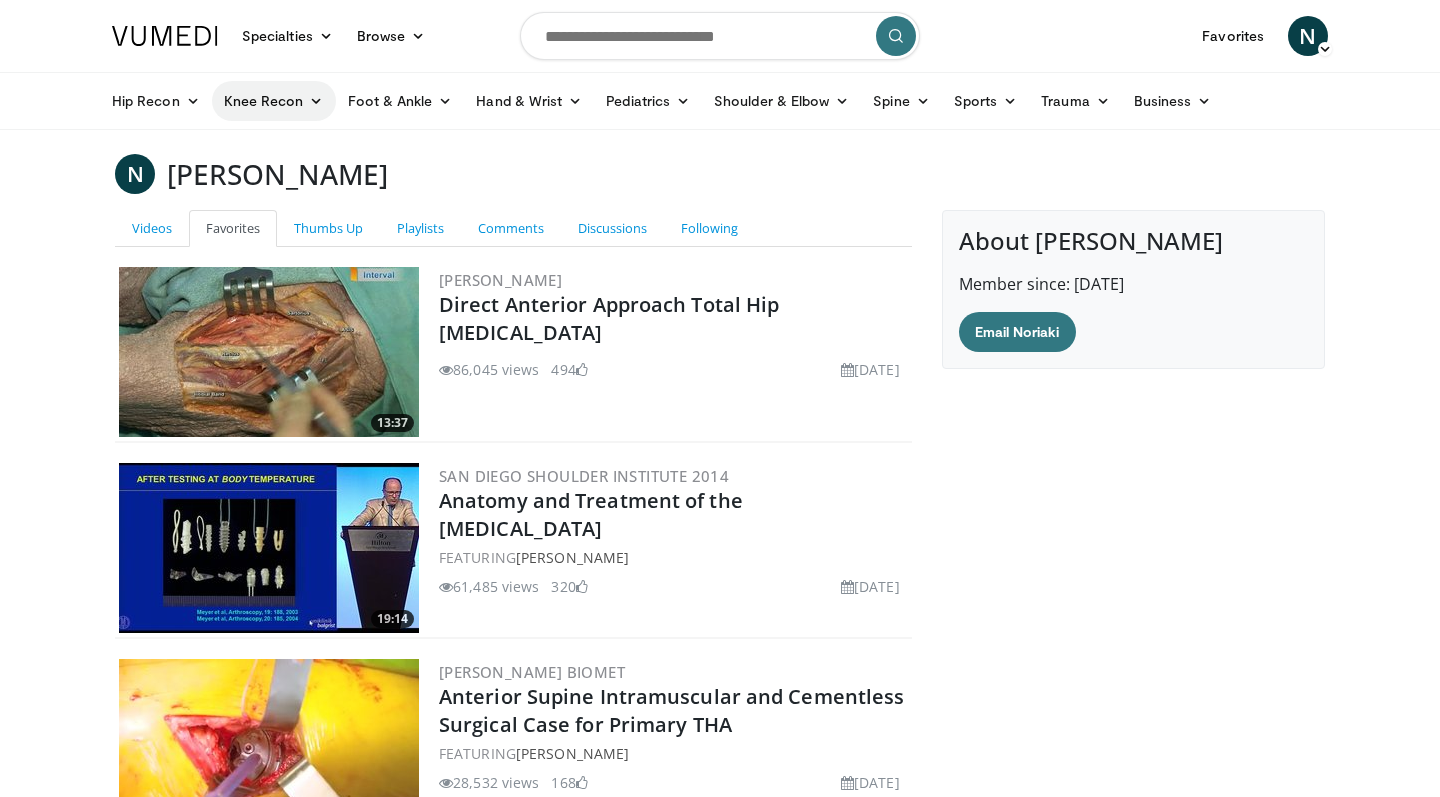 click on "Knee Recon" at bounding box center [274, 101] 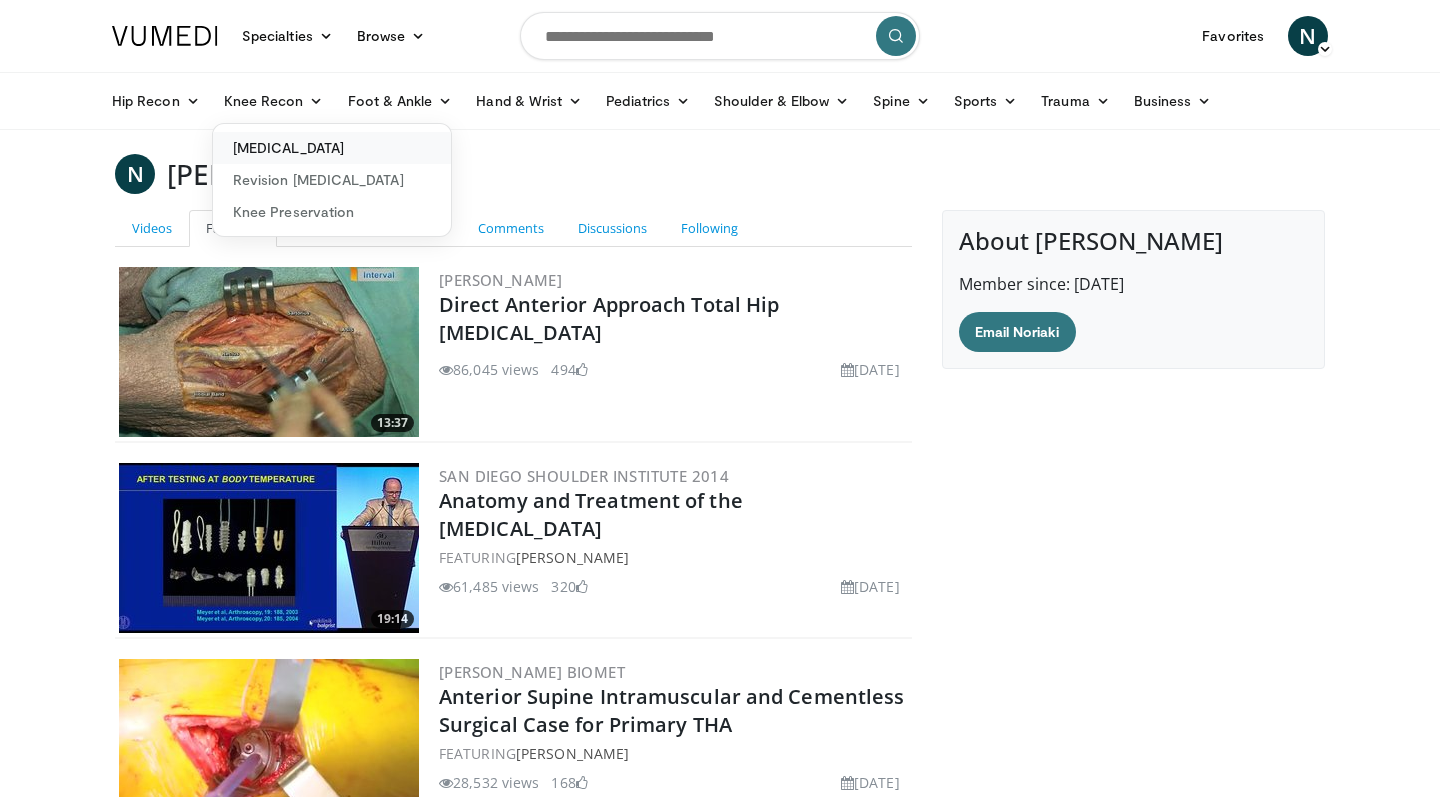 click on "[MEDICAL_DATA]" at bounding box center [332, 148] 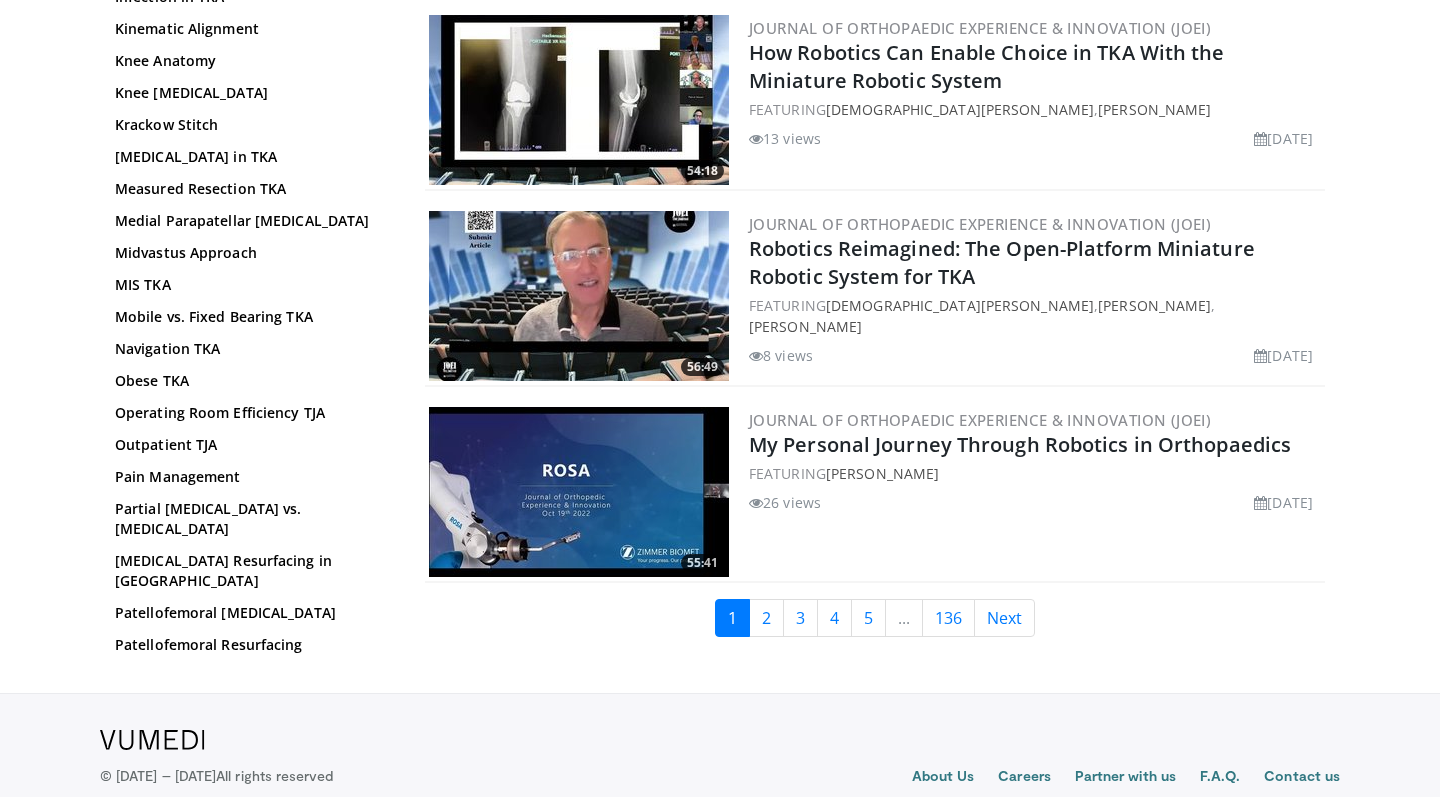 scroll, scrollTop: 4730, scrollLeft: 0, axis: vertical 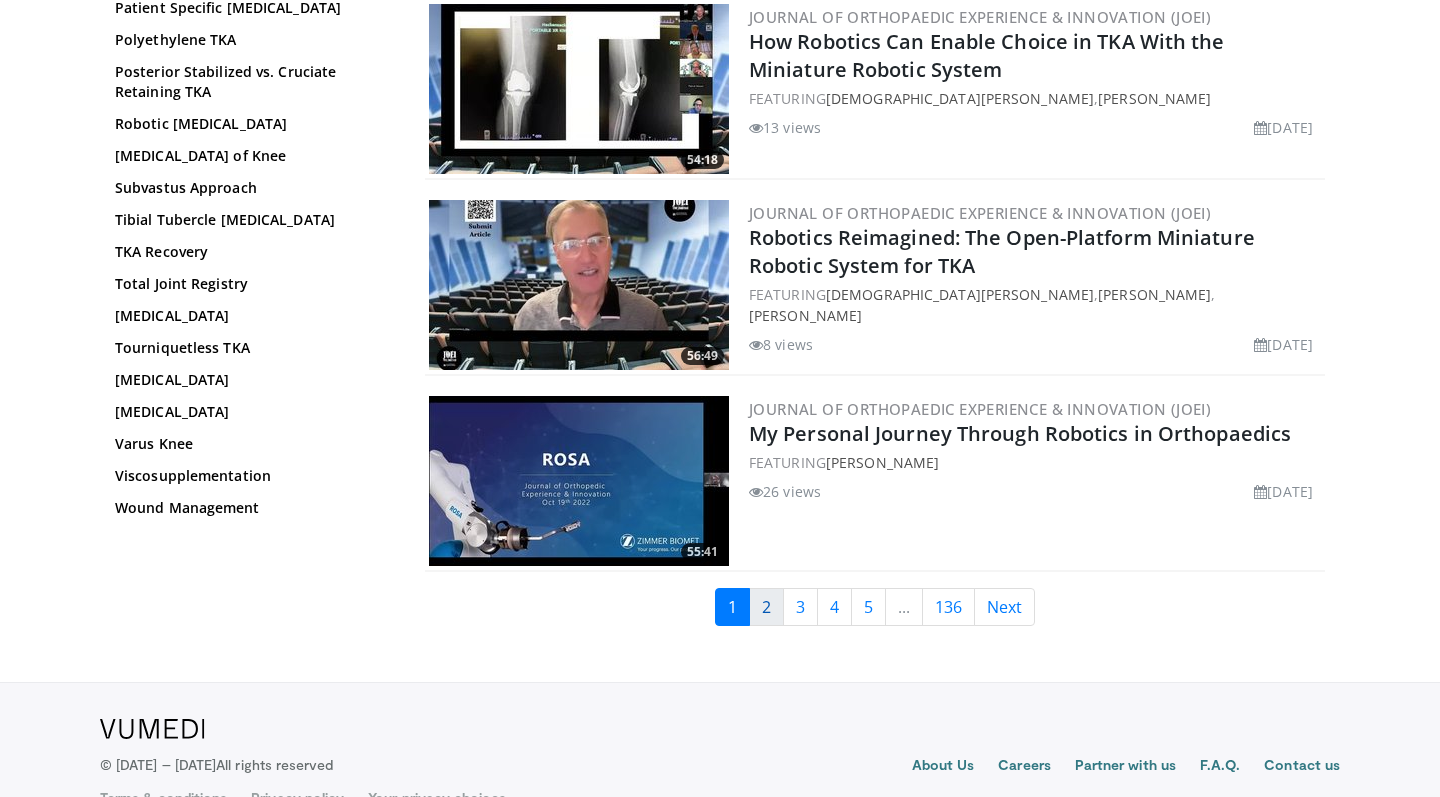 click on "2" at bounding box center (766, 607) 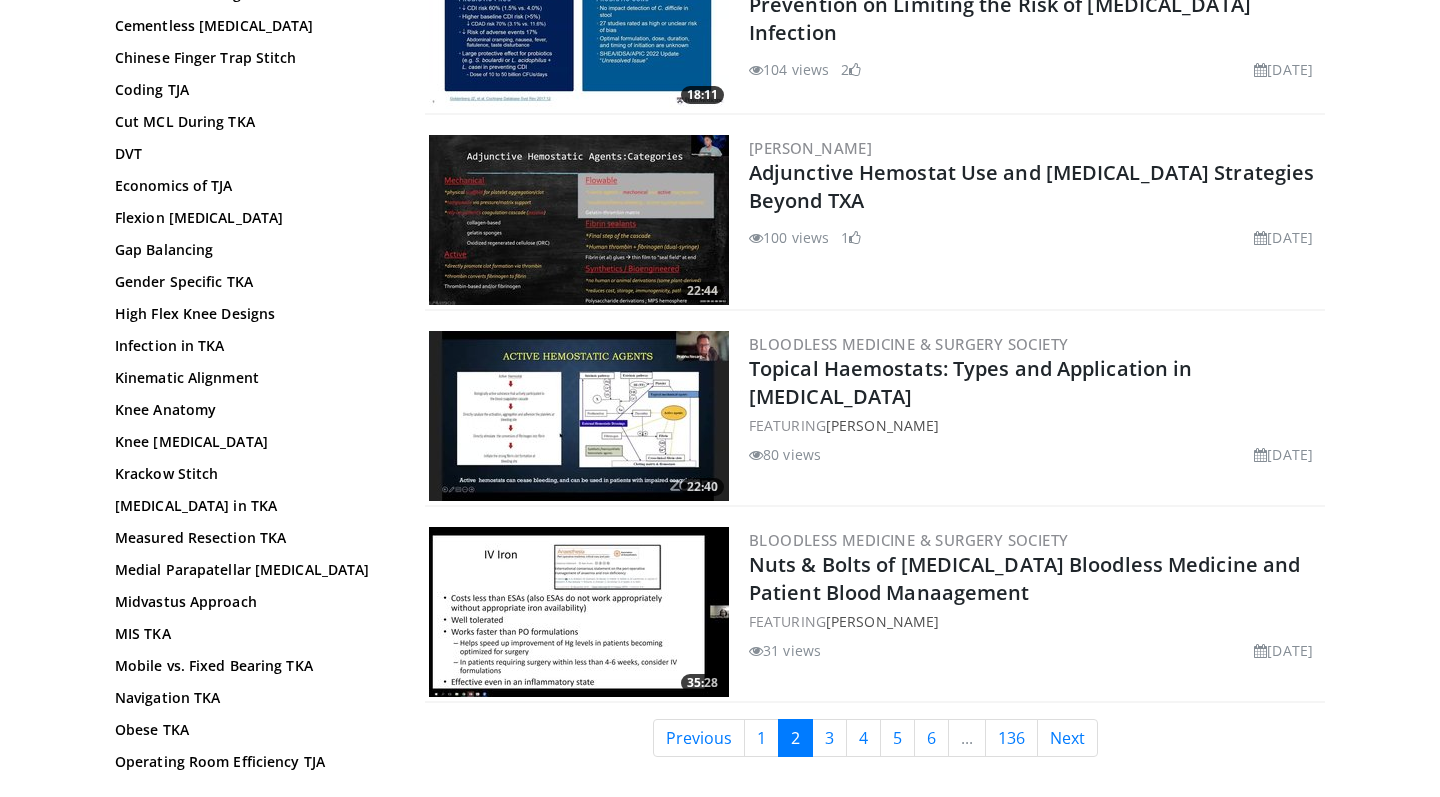 scroll, scrollTop: 4686, scrollLeft: 0, axis: vertical 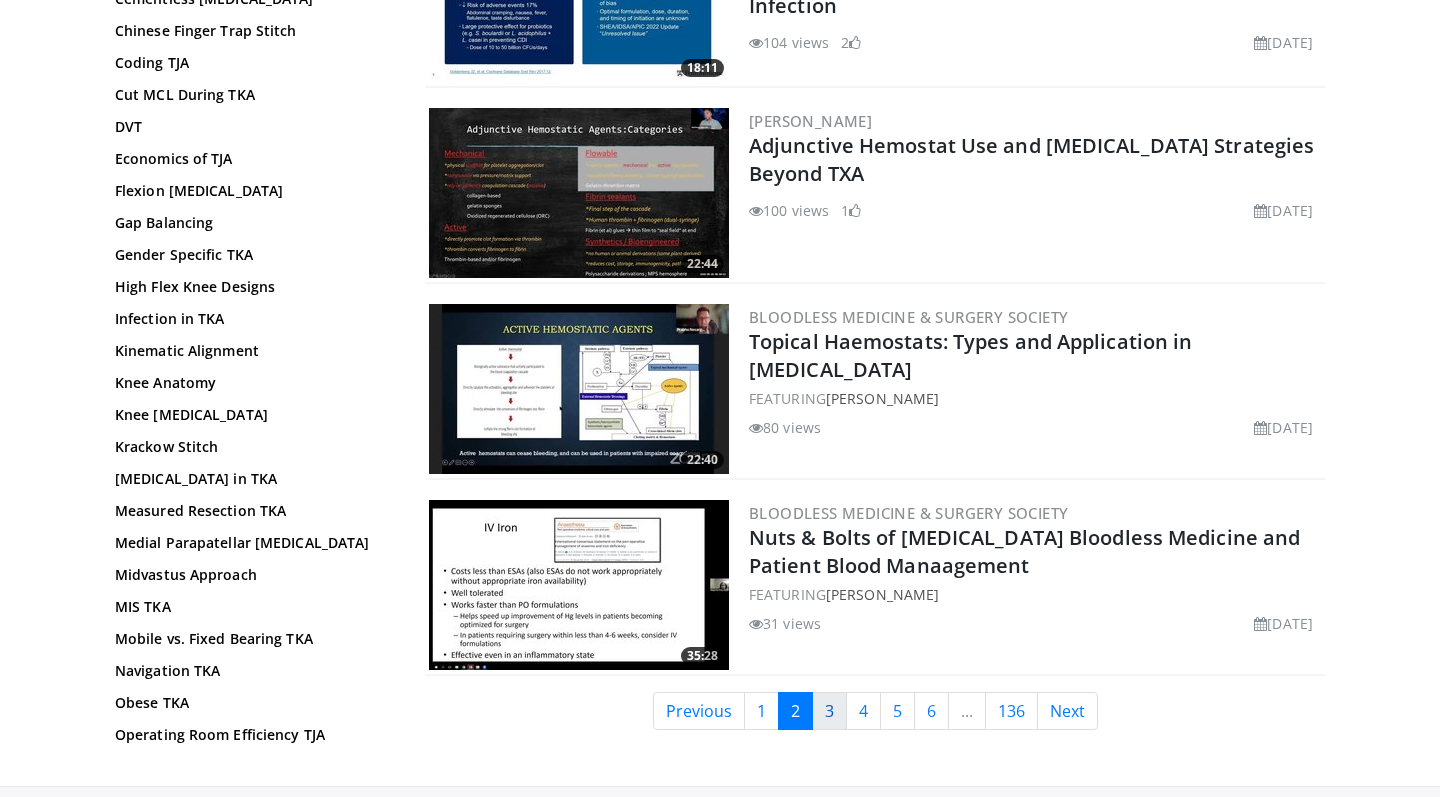 click on "3" at bounding box center [829, 711] 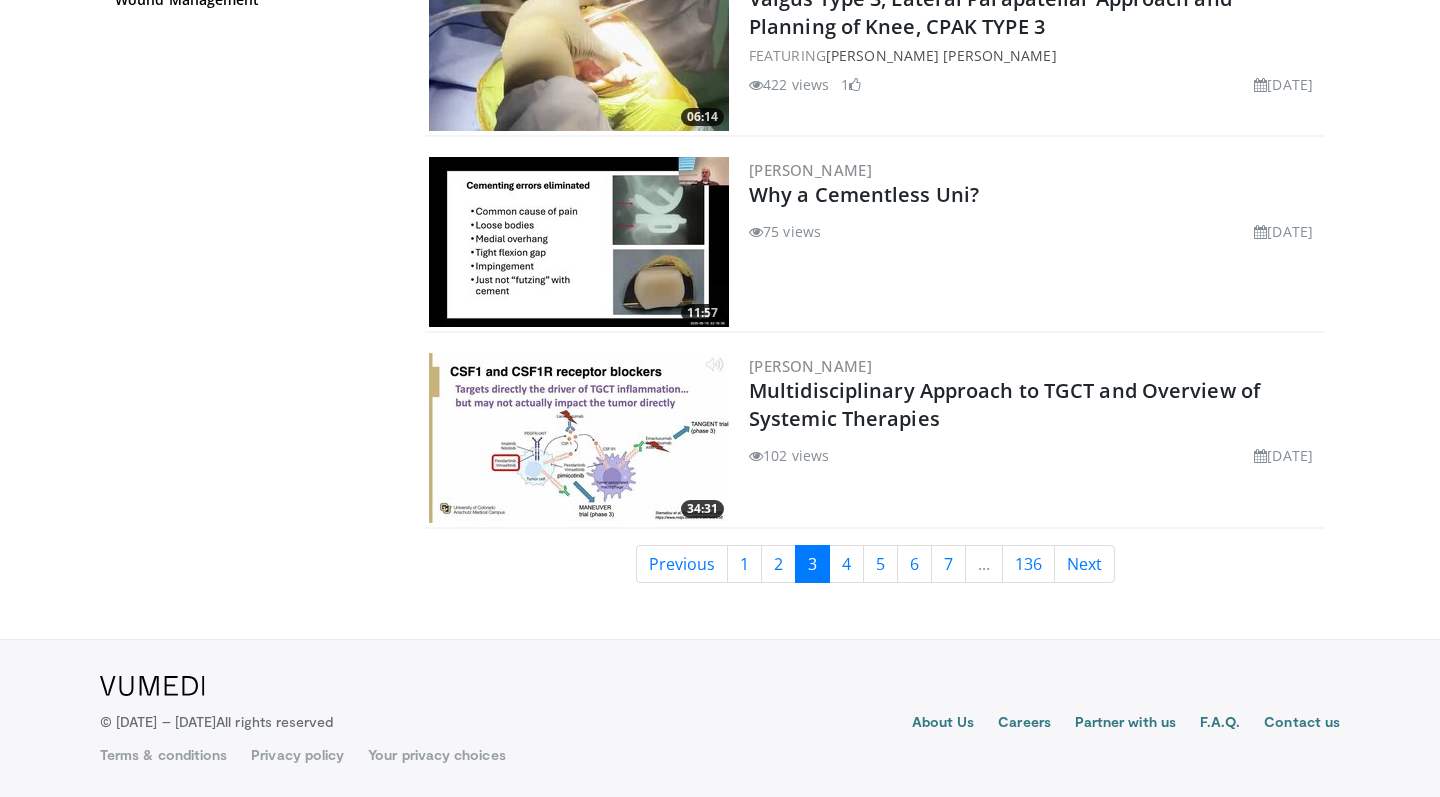 scroll, scrollTop: 4773, scrollLeft: 0, axis: vertical 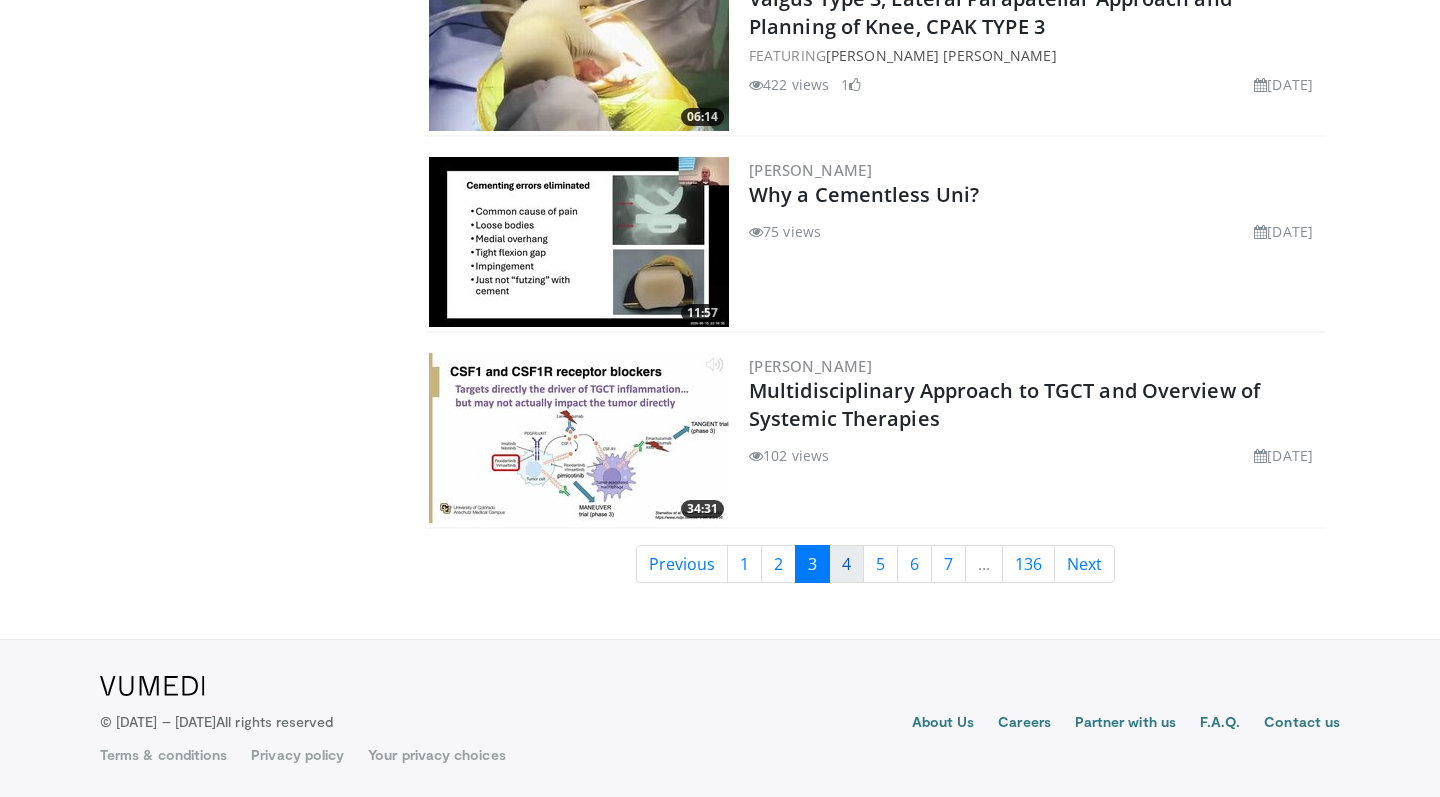 click on "4" at bounding box center (846, 564) 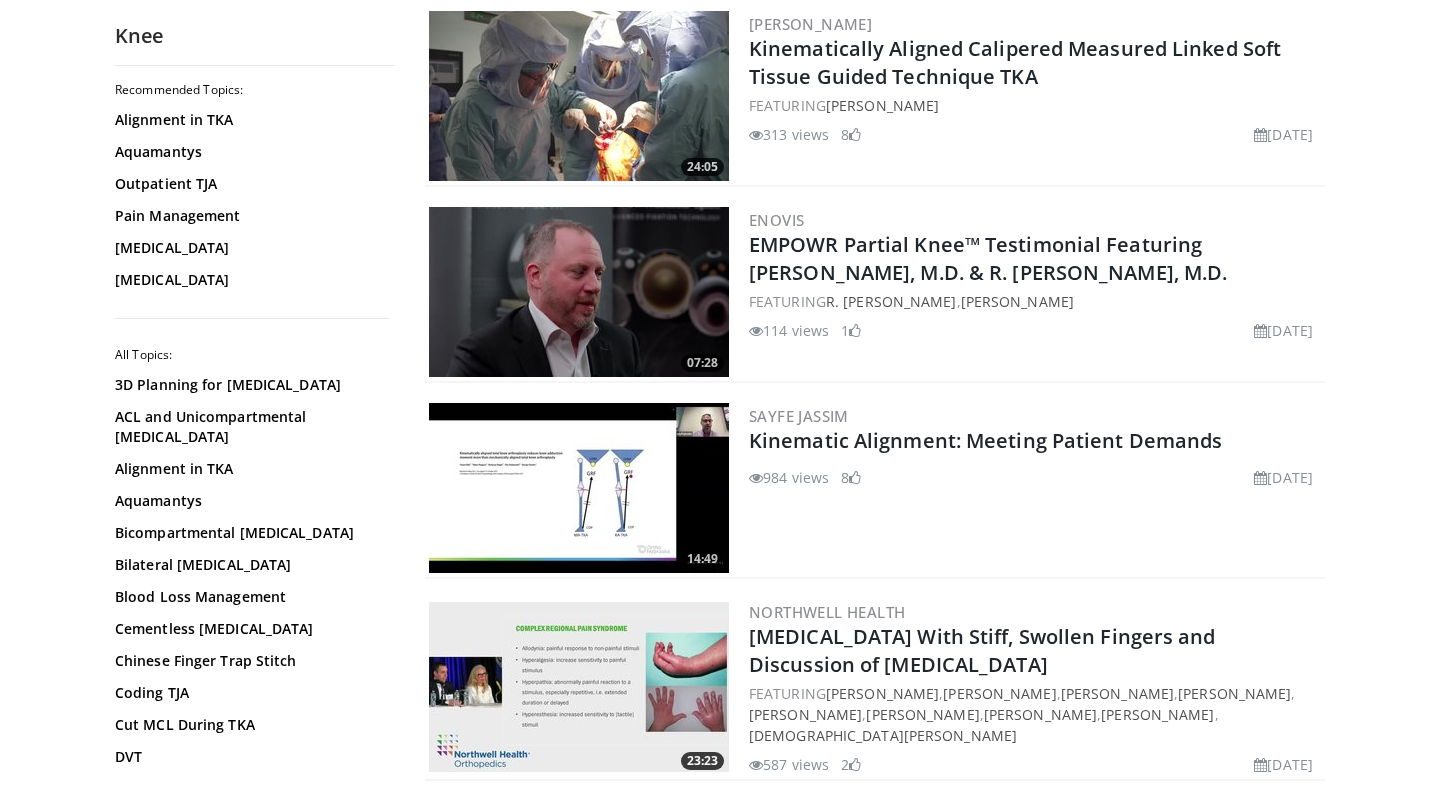 scroll, scrollTop: 3784, scrollLeft: 0, axis: vertical 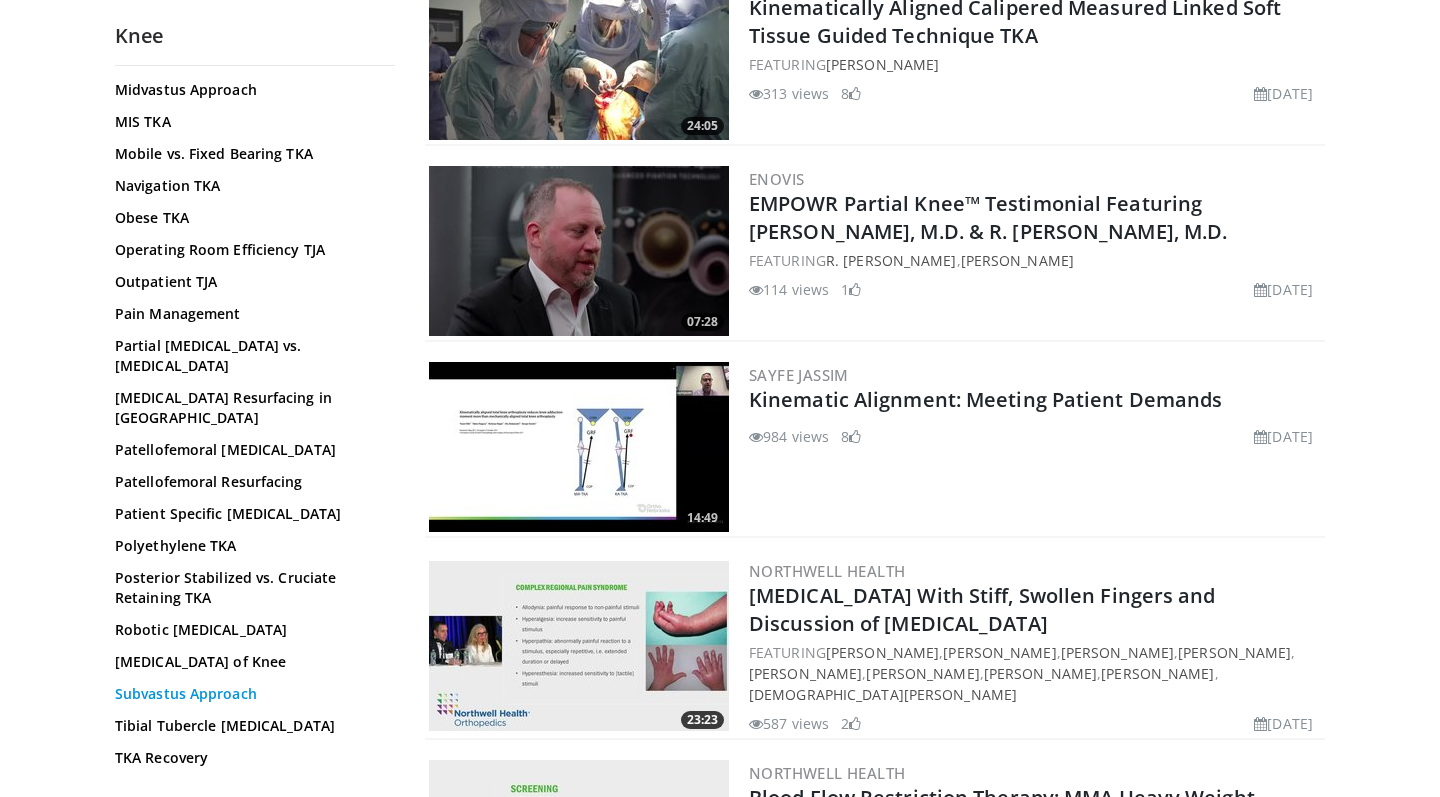 click on "Subvastus Approach" at bounding box center [250, 694] 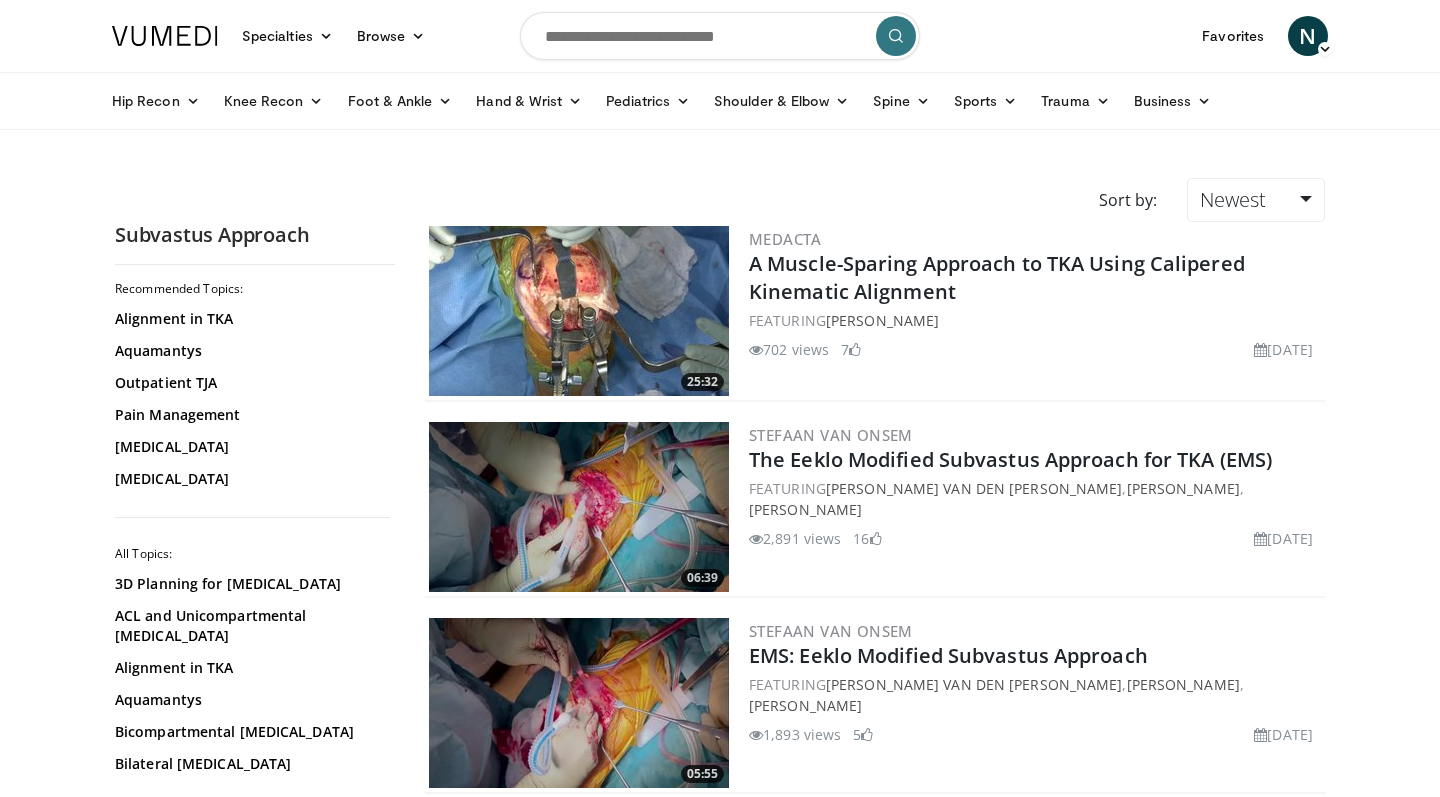 scroll, scrollTop: 0, scrollLeft: 0, axis: both 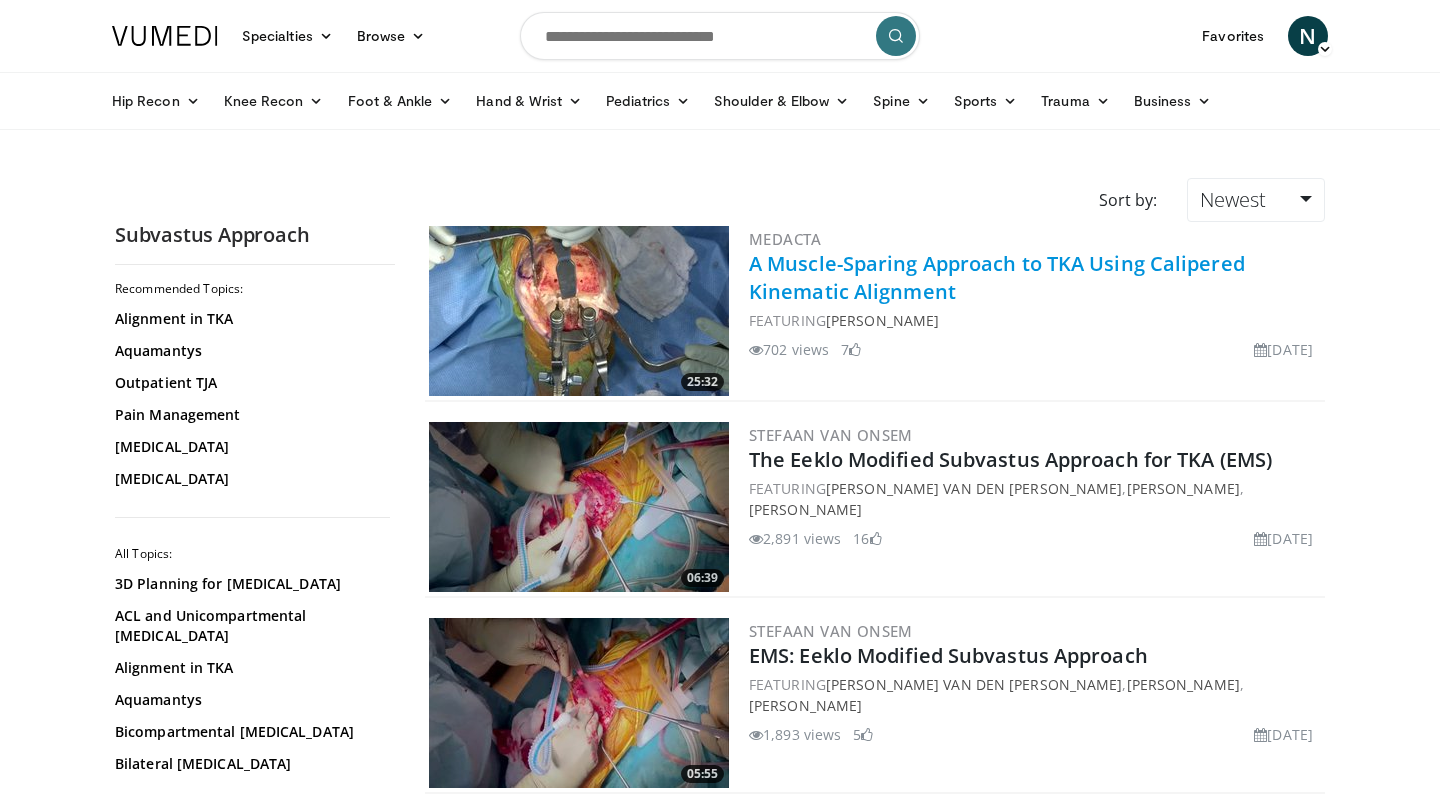 click on "A Muscle-Sparing Approach to TKA Using Calipered Kinematic Alignment" at bounding box center [997, 277] 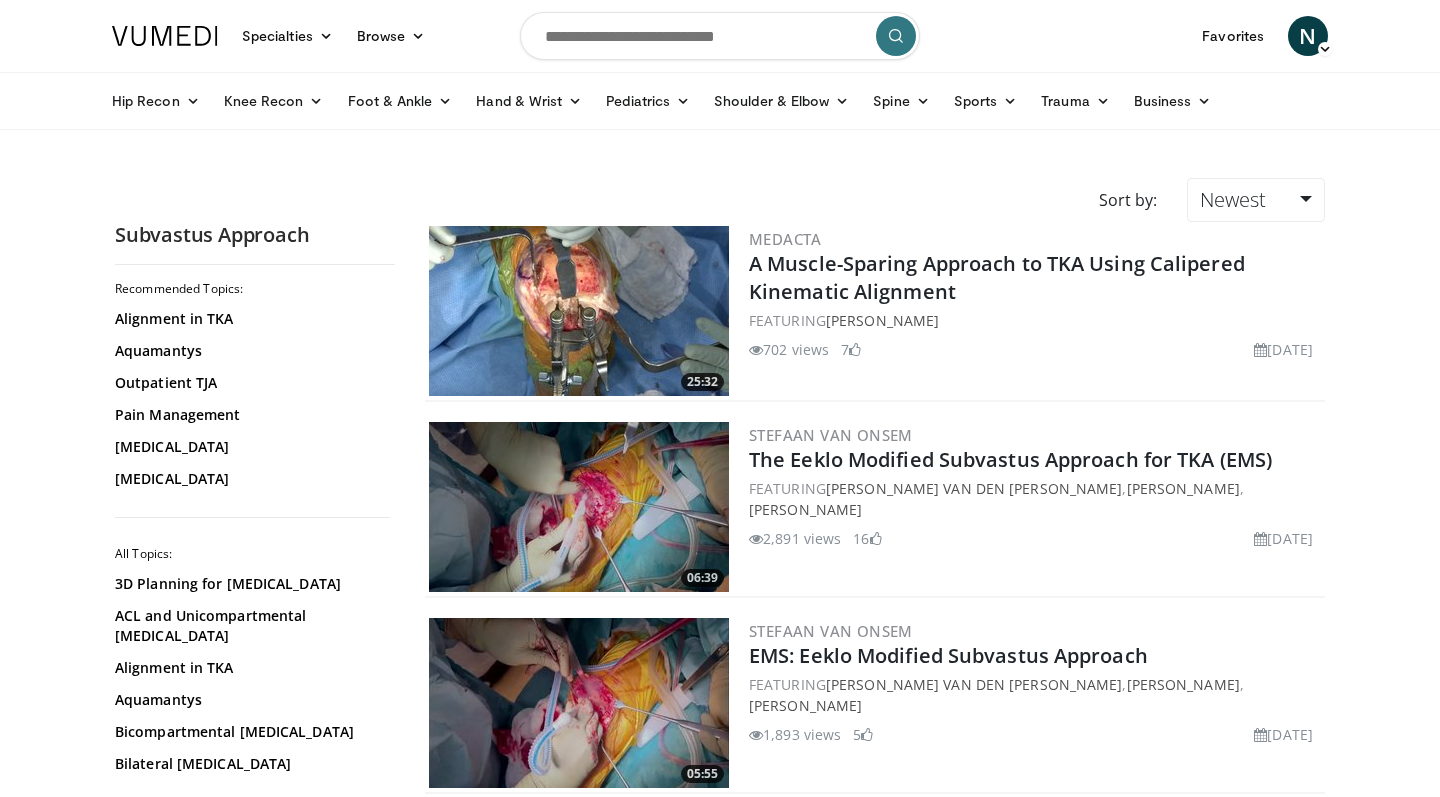 click at bounding box center (579, 311) 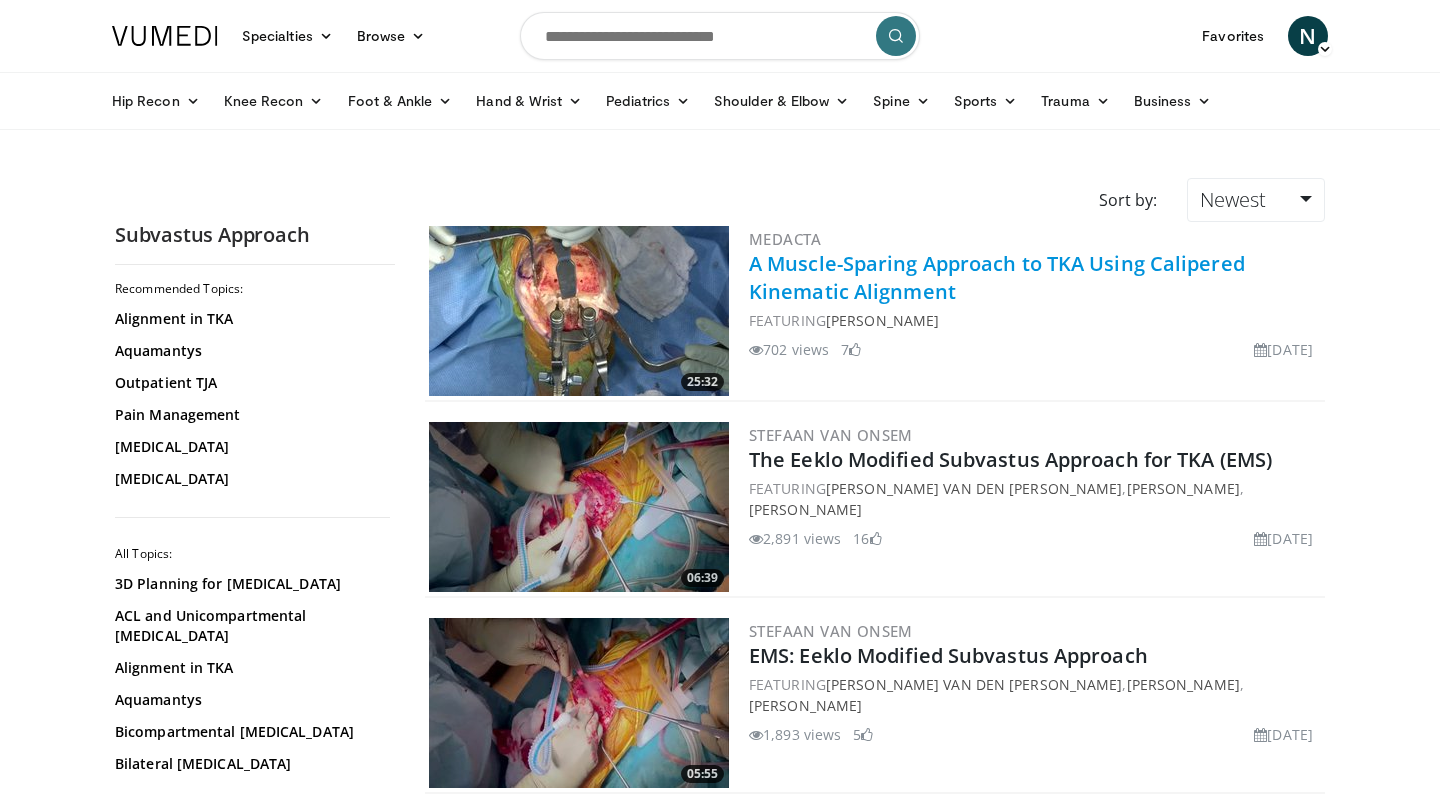 click on "A Muscle-Sparing Approach to TKA Using Calipered Kinematic Alignment" at bounding box center [997, 277] 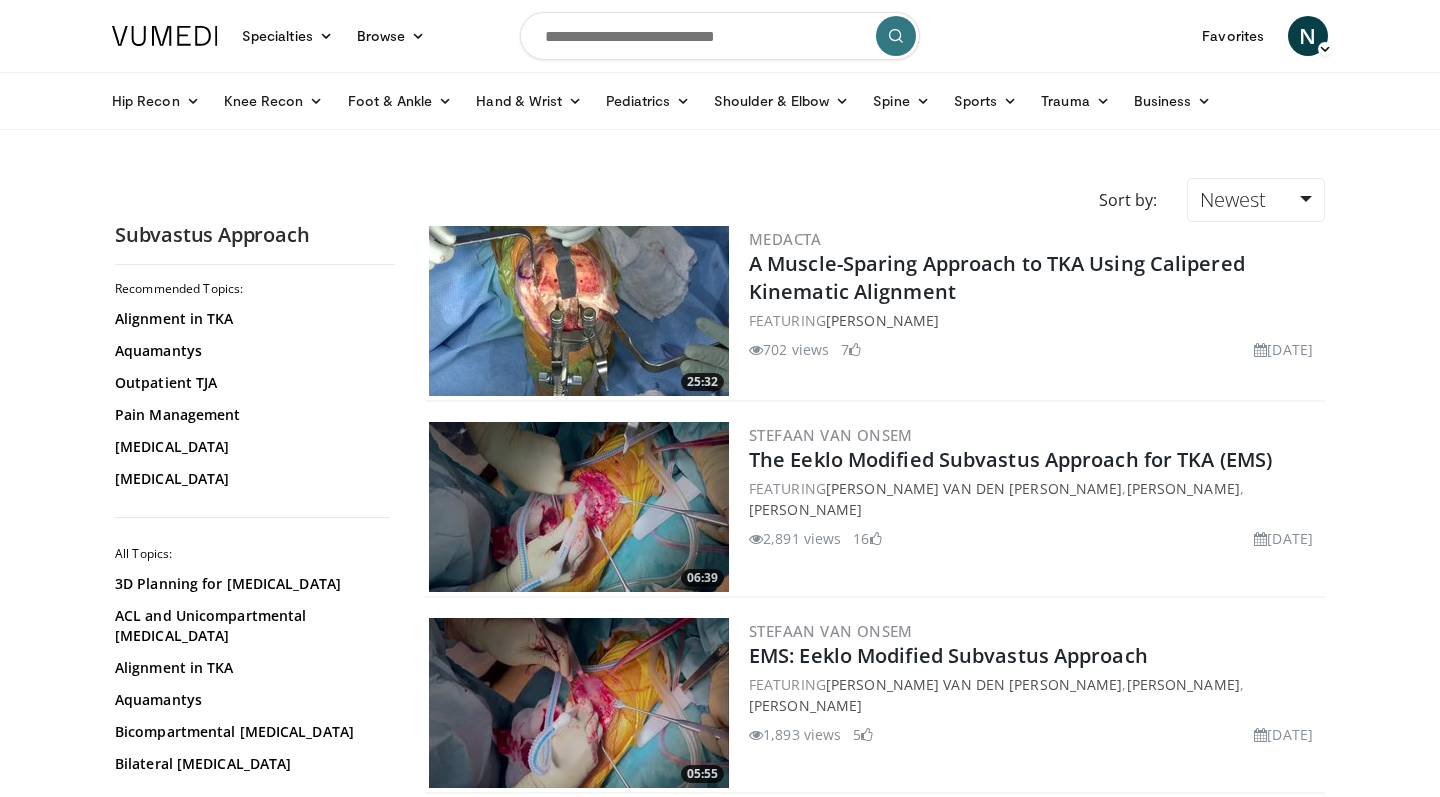 click at bounding box center (579, 311) 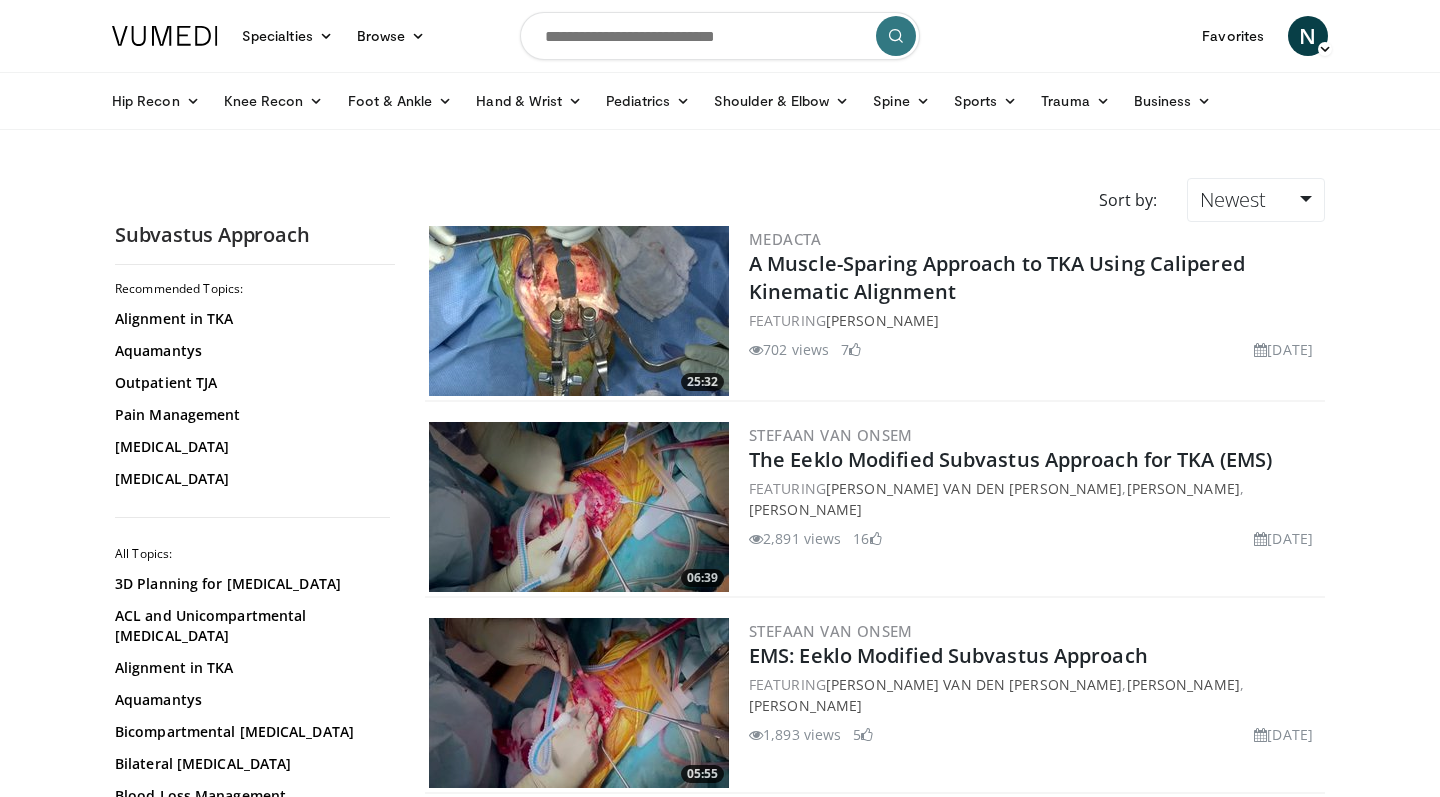 scroll, scrollTop: 237, scrollLeft: 0, axis: vertical 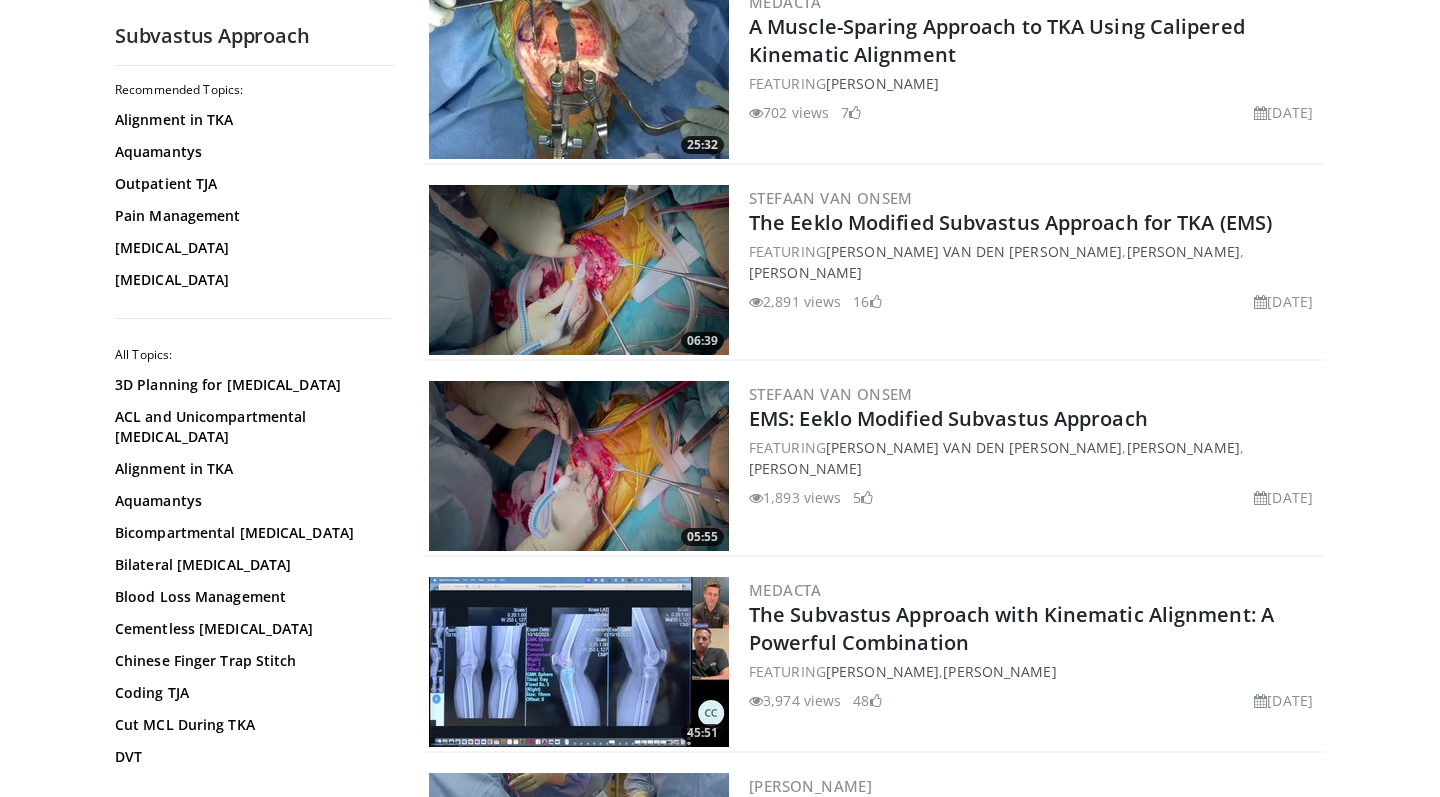 click at bounding box center [579, 466] 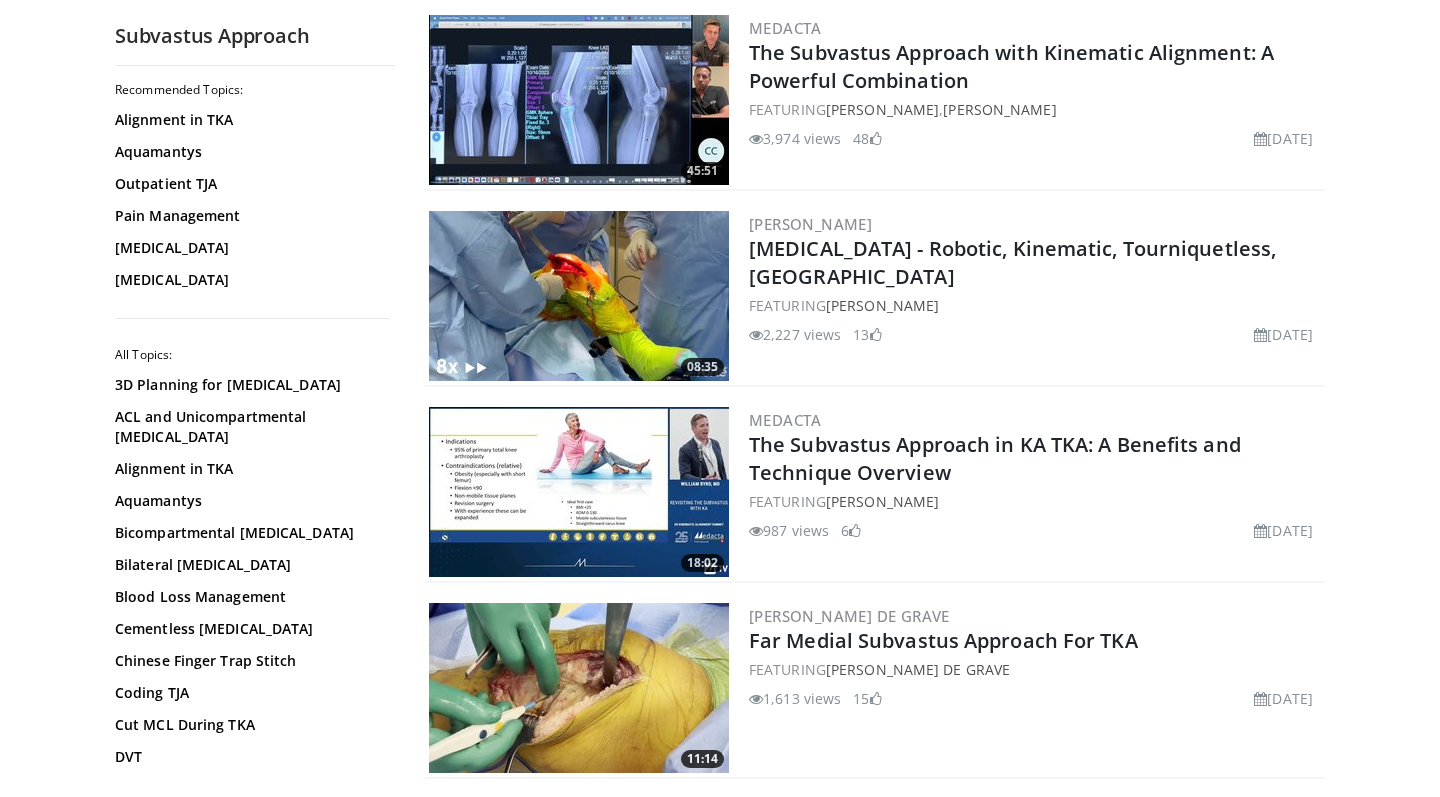 scroll, scrollTop: 819, scrollLeft: 0, axis: vertical 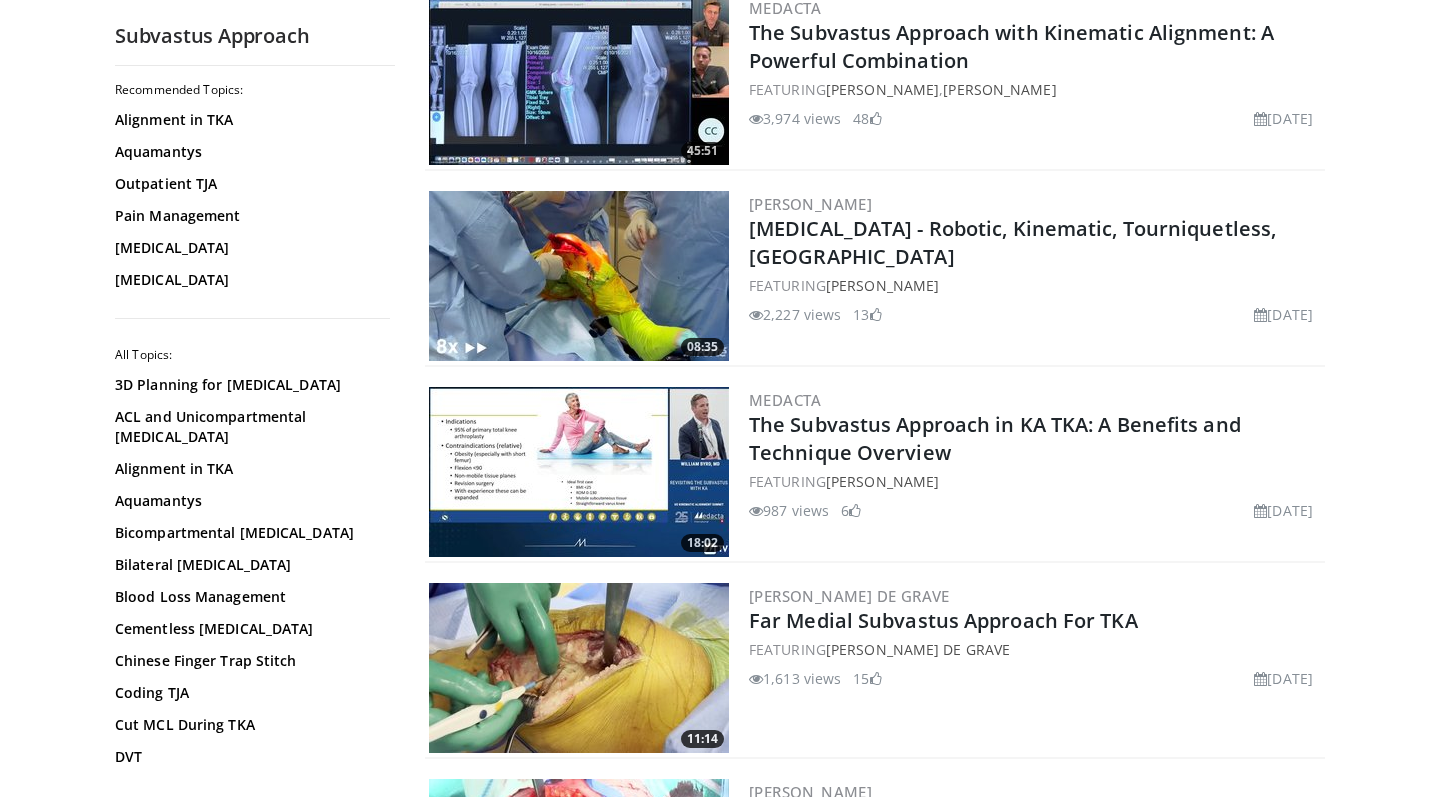 click at bounding box center (579, 276) 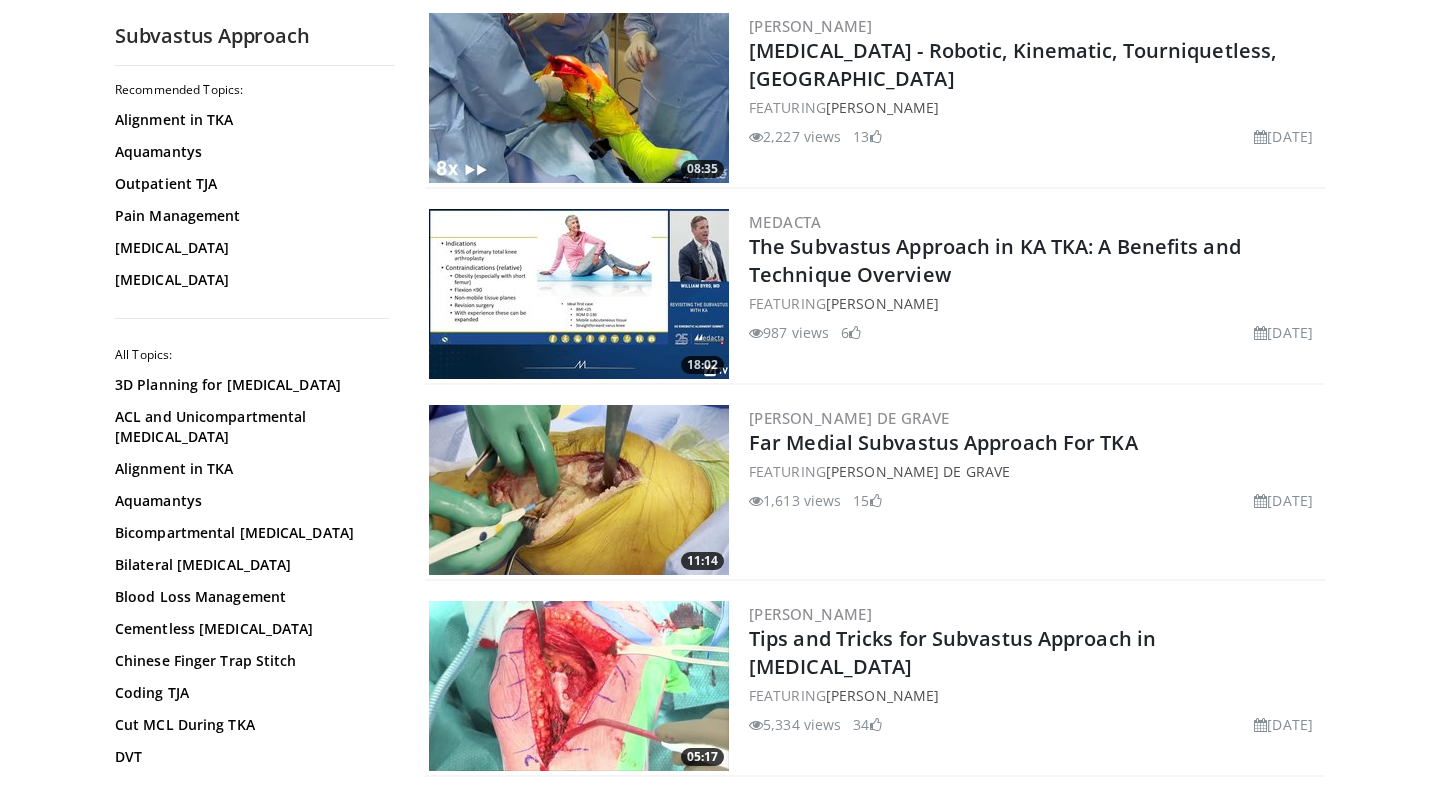 scroll, scrollTop: 1016, scrollLeft: 0, axis: vertical 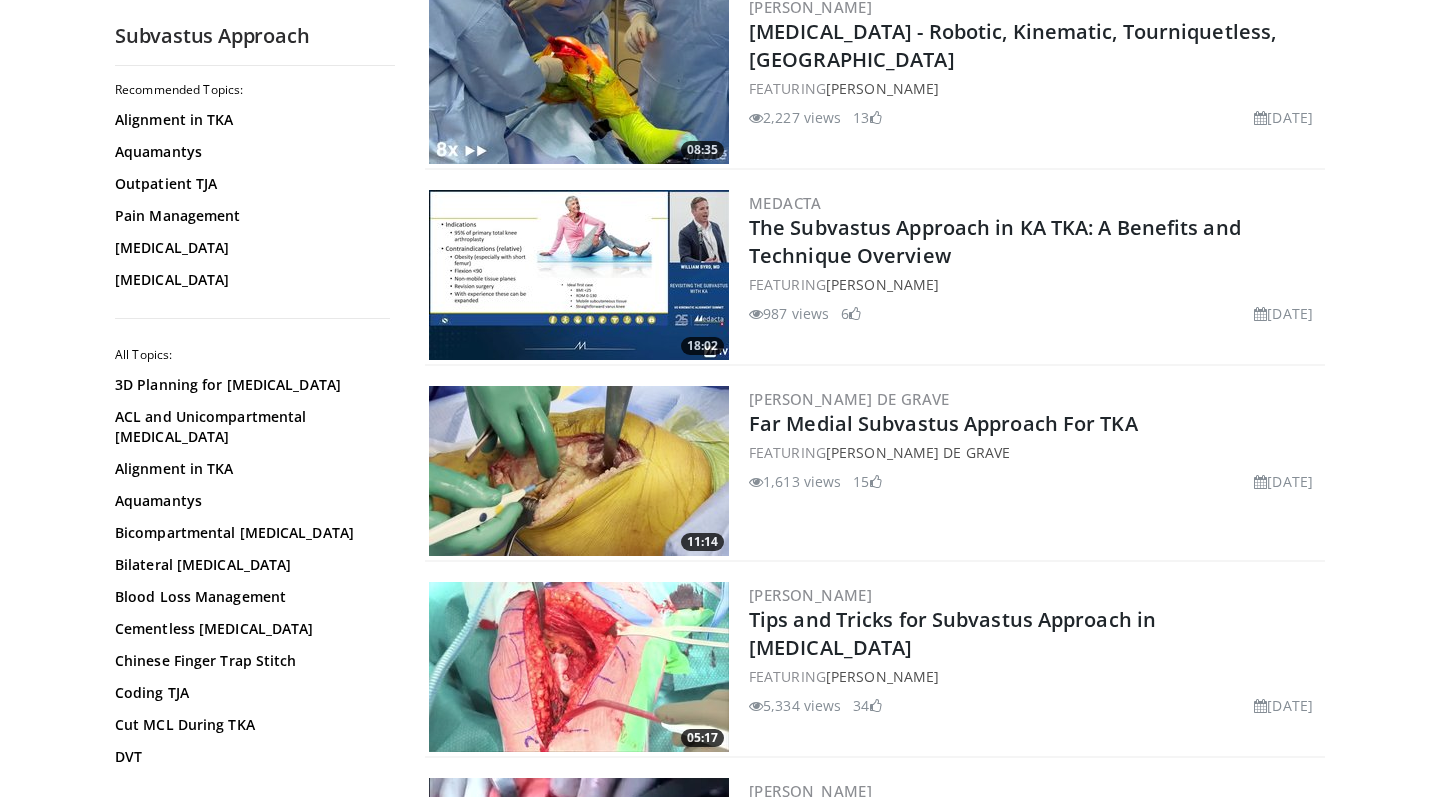 click at bounding box center (579, 471) 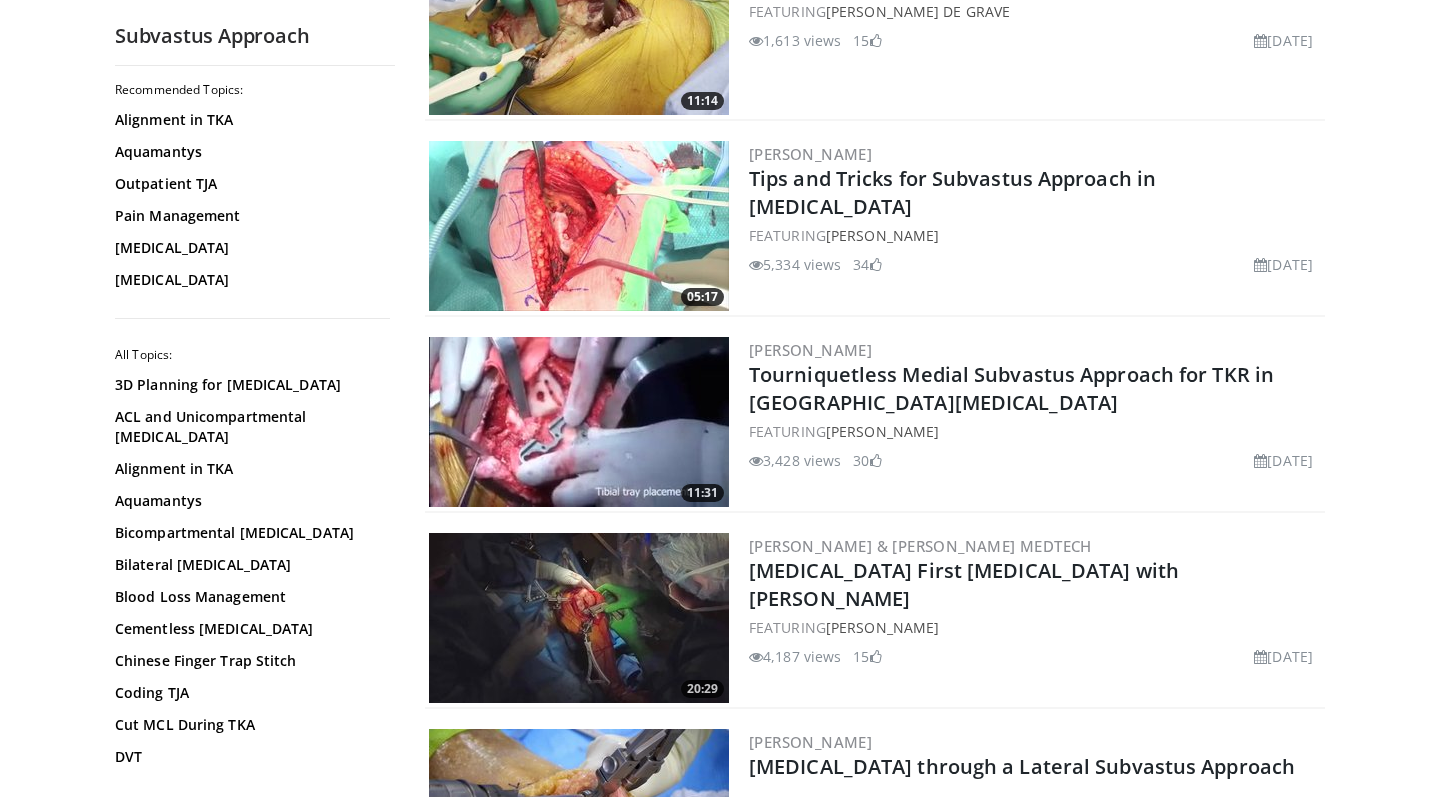 scroll, scrollTop: 1464, scrollLeft: 0, axis: vertical 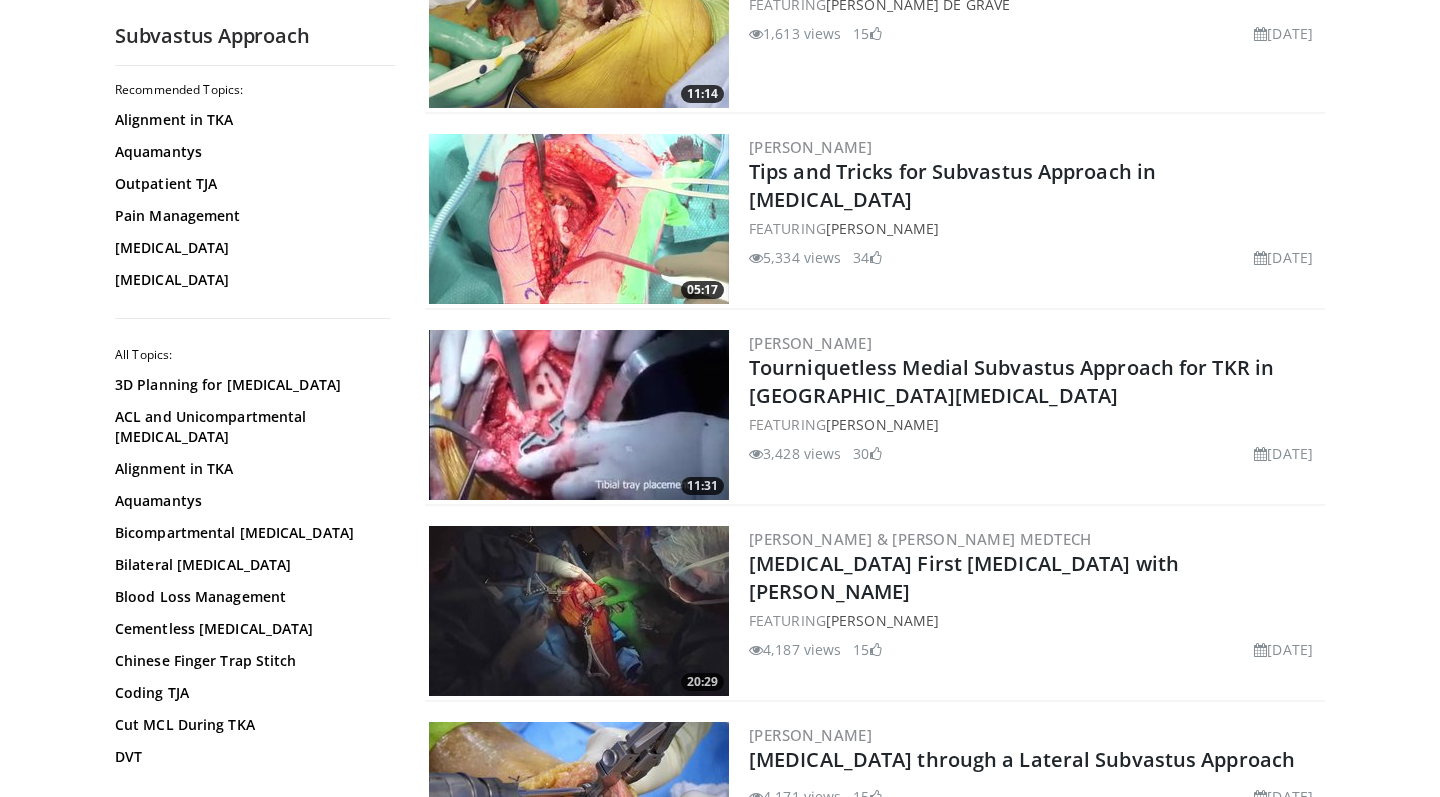 click at bounding box center (579, 611) 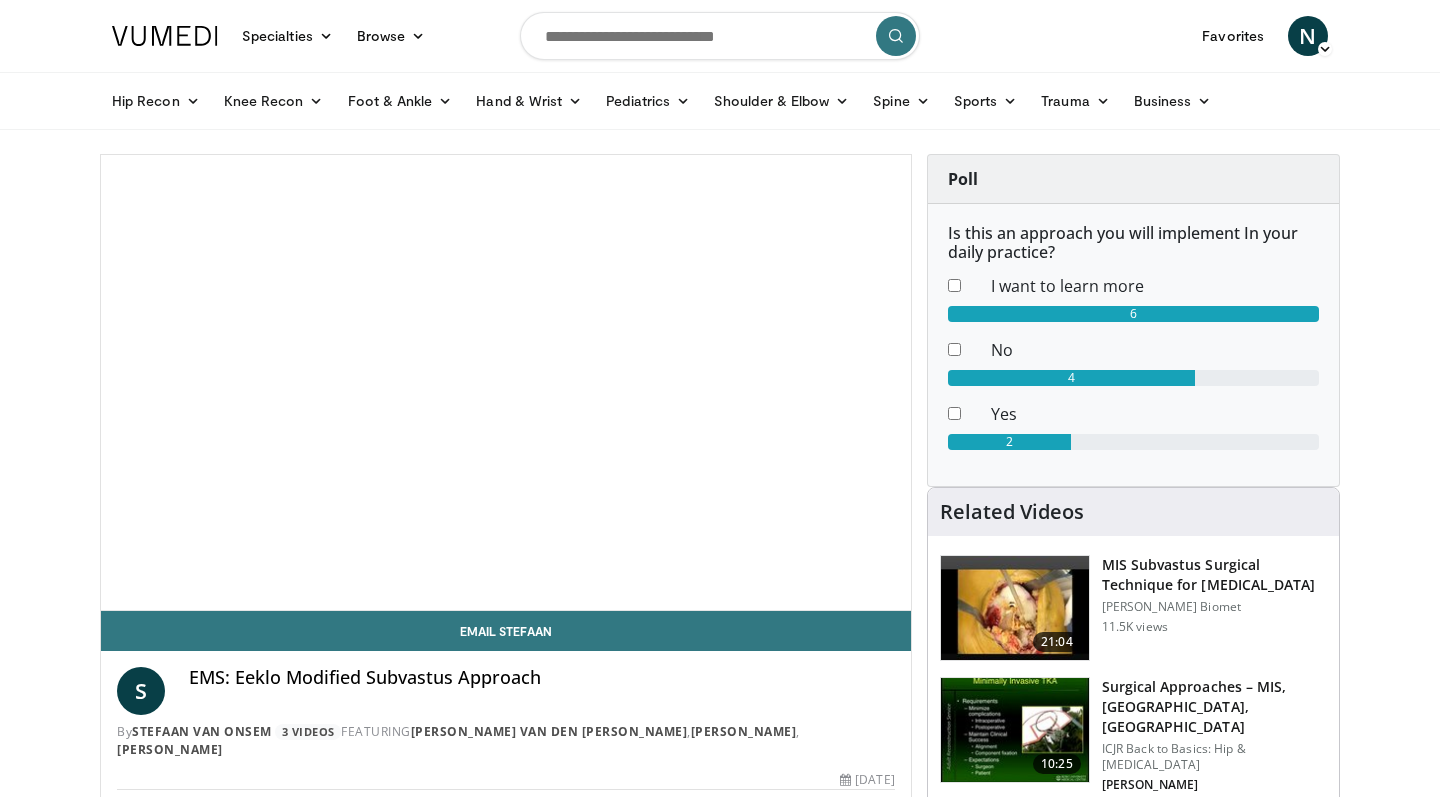 scroll, scrollTop: 0, scrollLeft: 0, axis: both 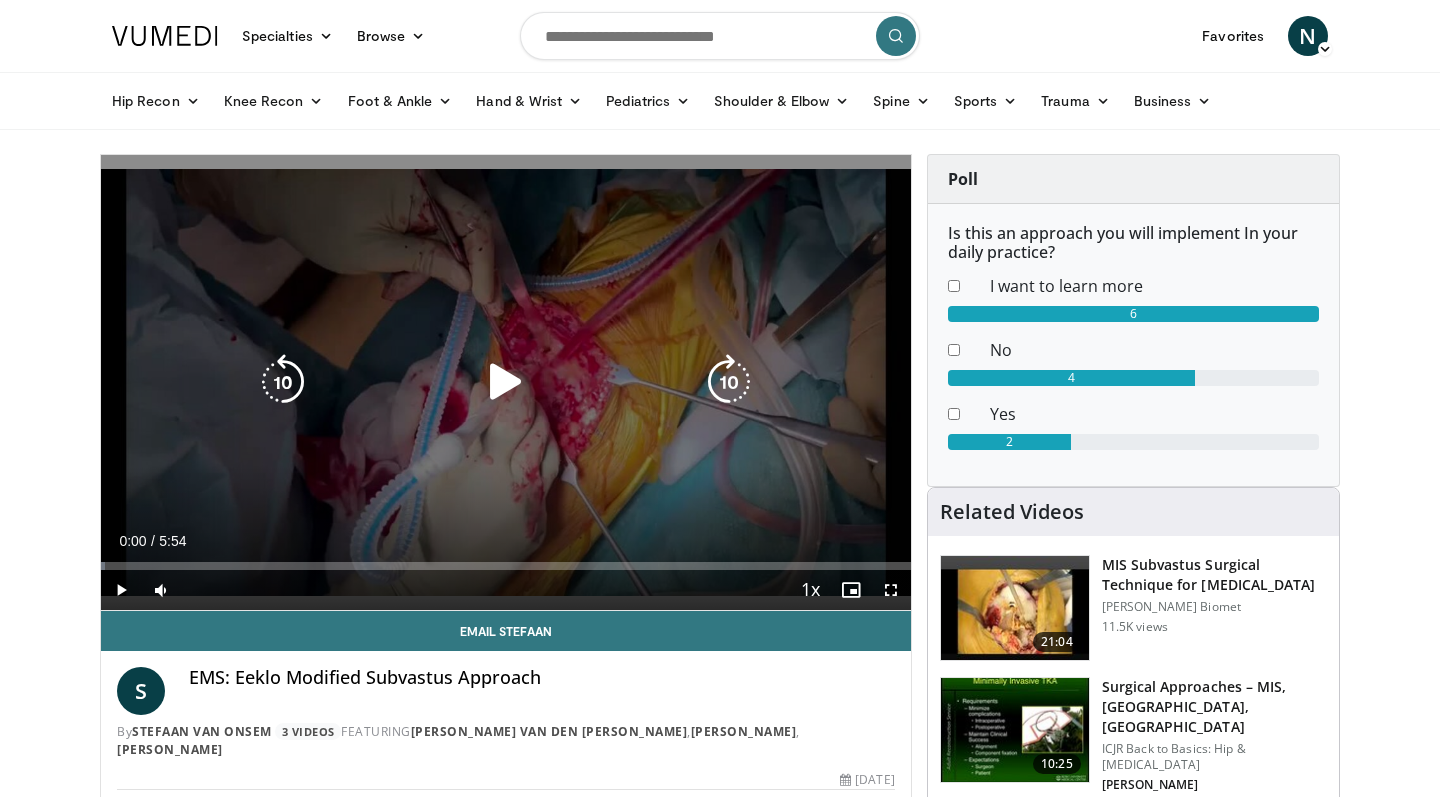 click at bounding box center [506, 382] 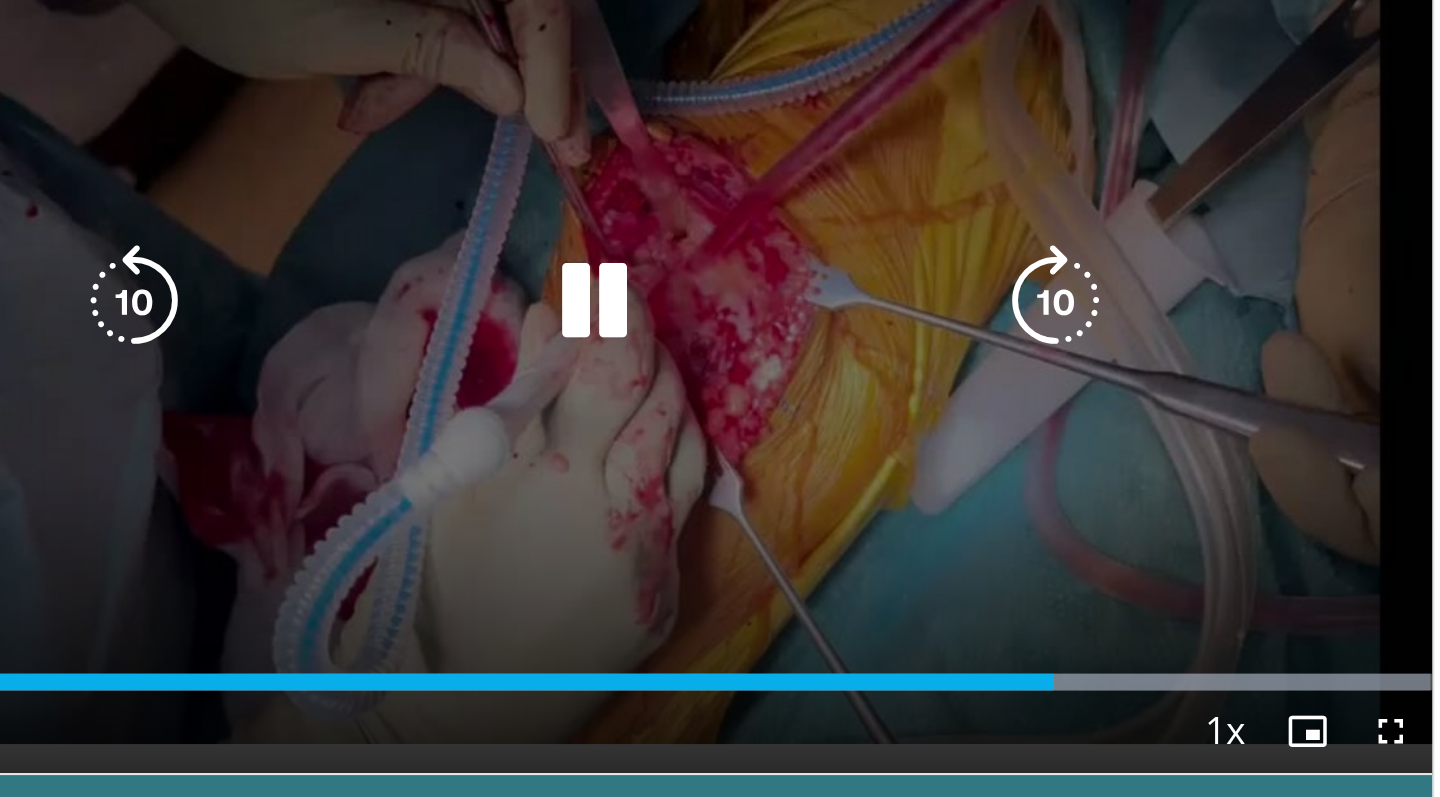 scroll, scrollTop: 25, scrollLeft: 0, axis: vertical 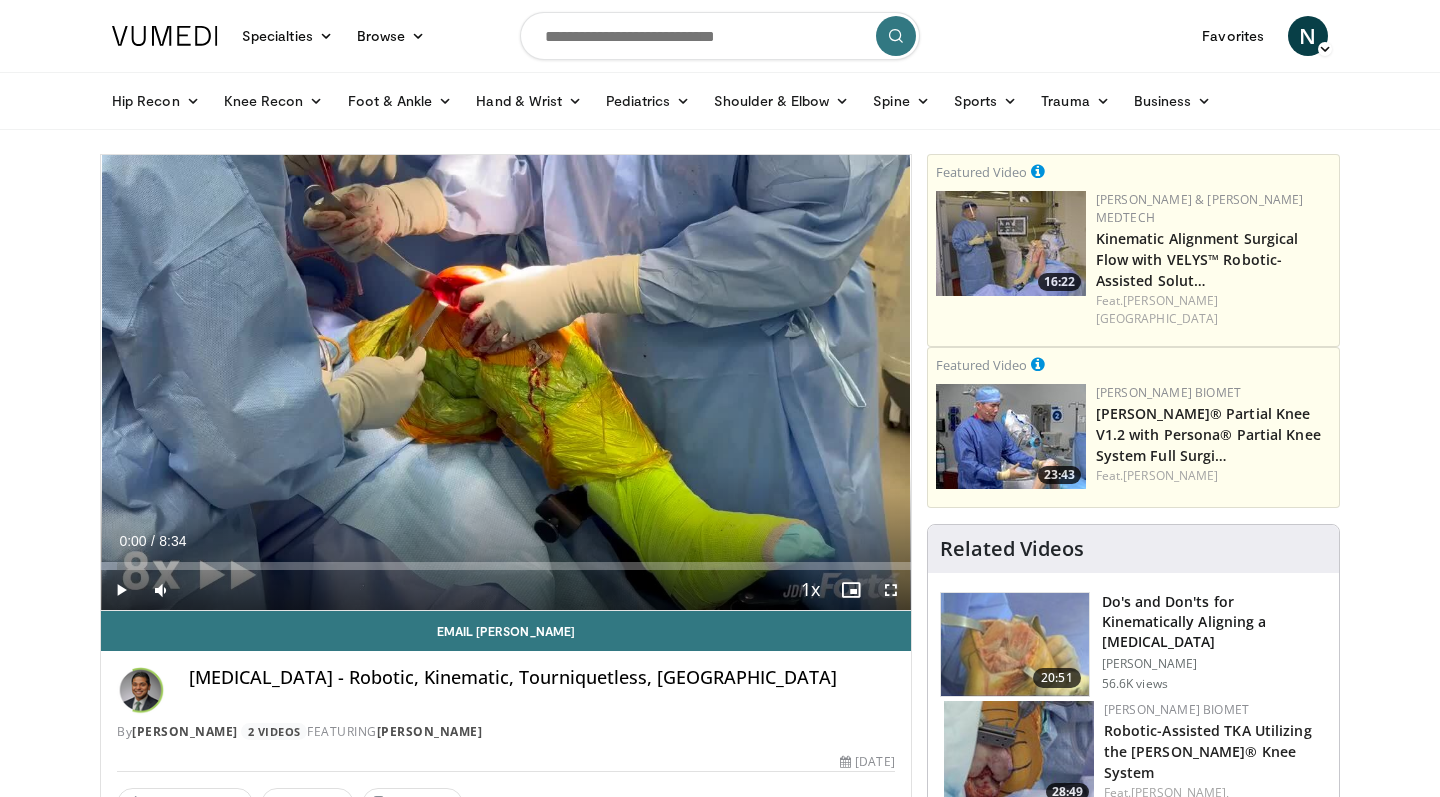 click at bounding box center [121, 590] 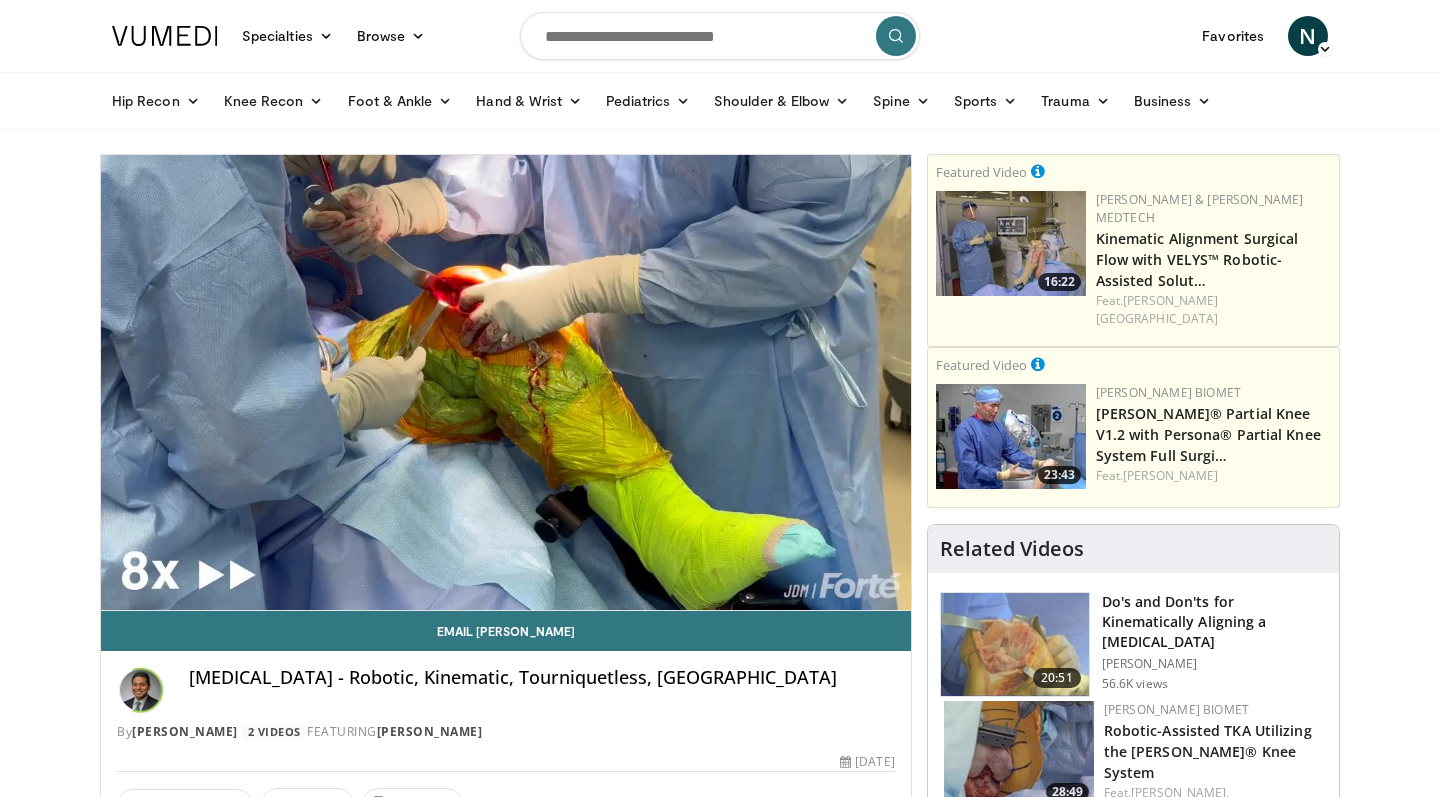 scroll, scrollTop: 0, scrollLeft: 0, axis: both 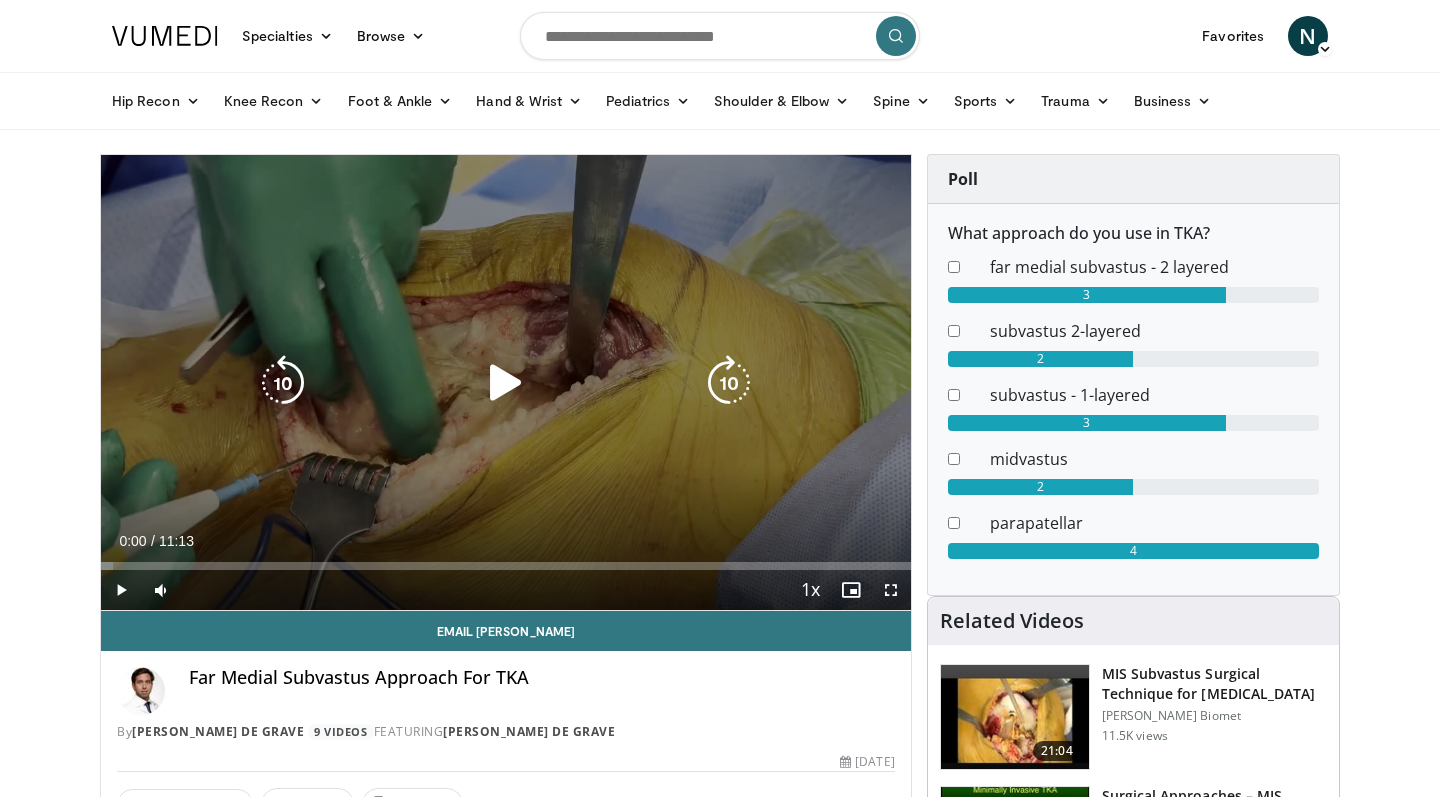 click at bounding box center (506, 383) 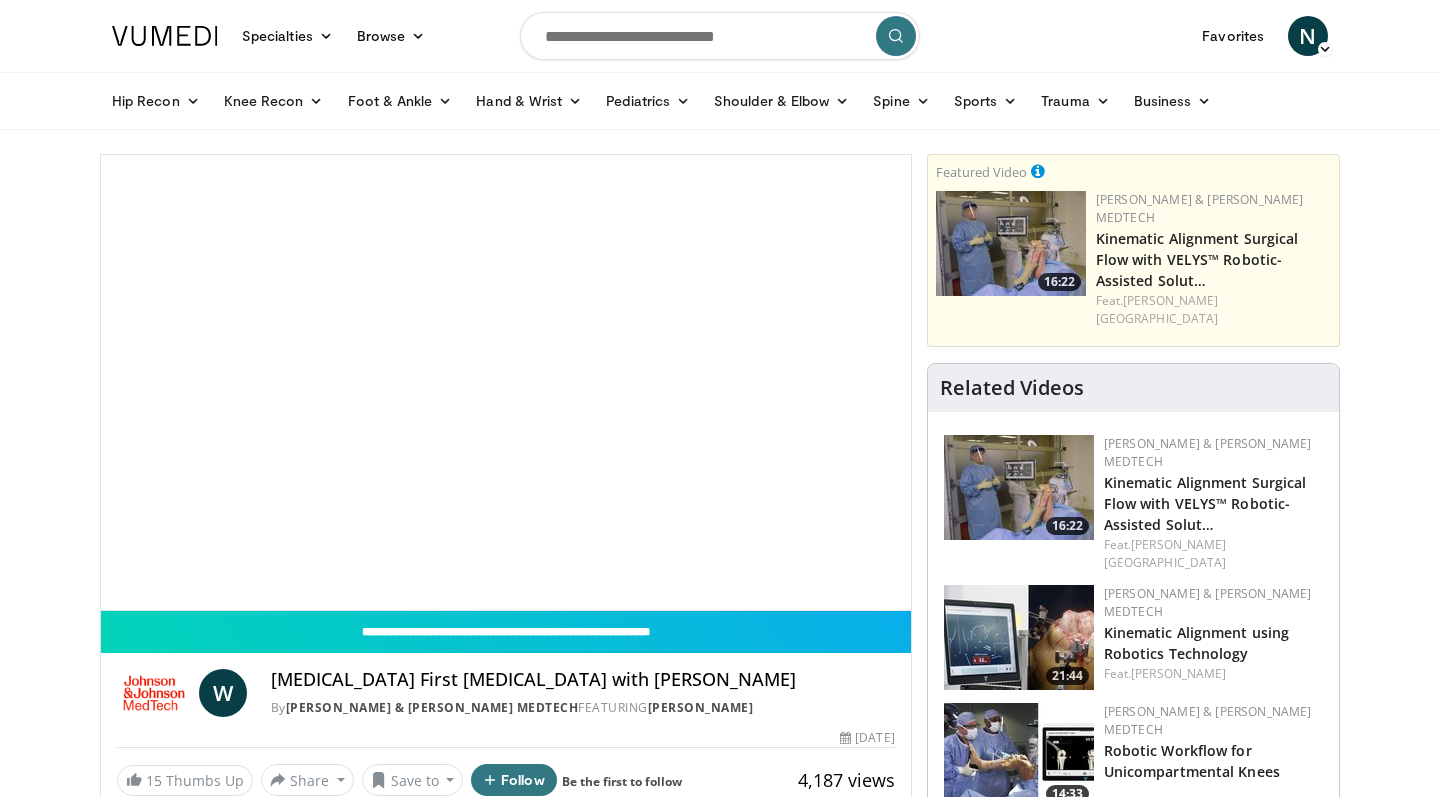 scroll, scrollTop: 0, scrollLeft: 0, axis: both 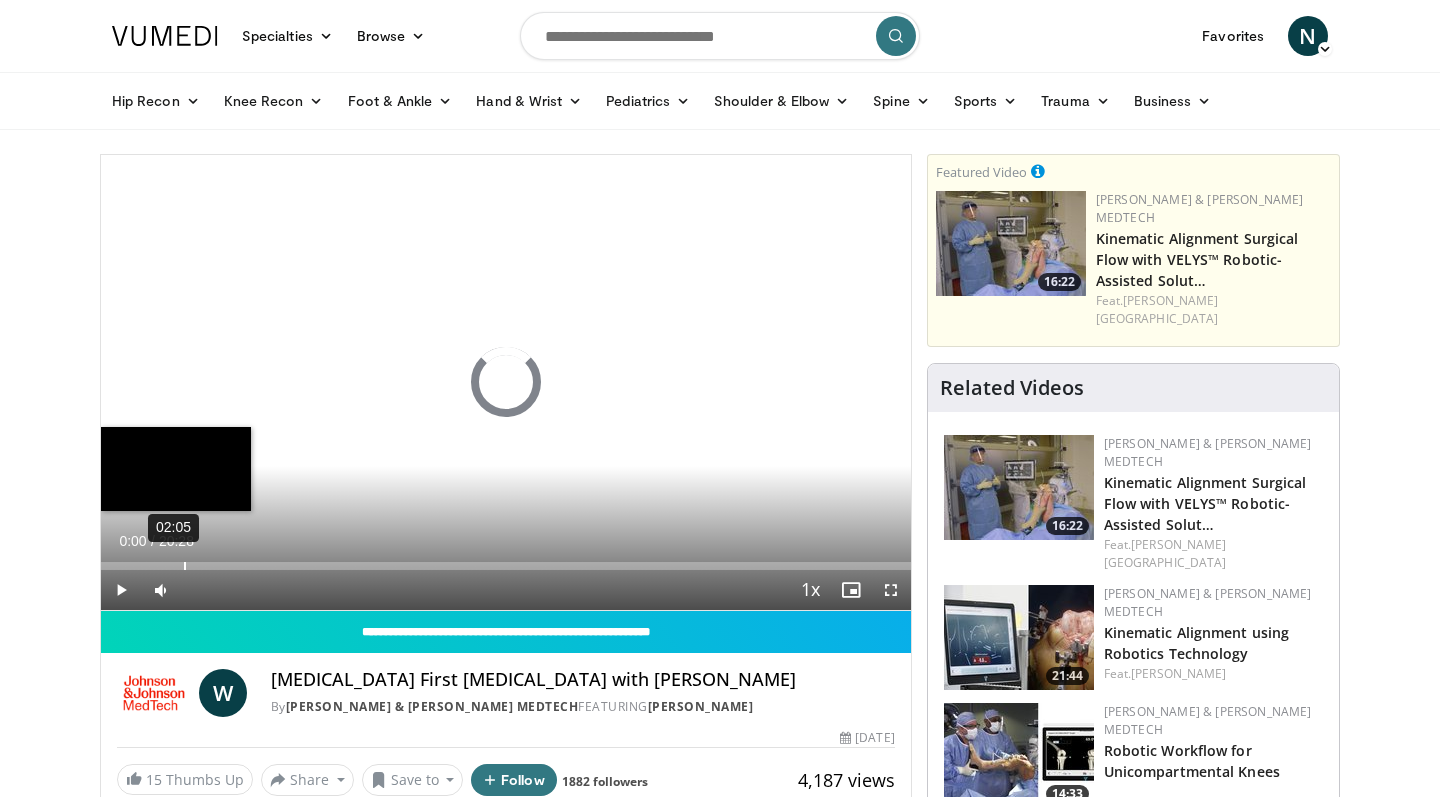 click on "Loaded :  0.00% 02:05 00:00" at bounding box center (506, 566) 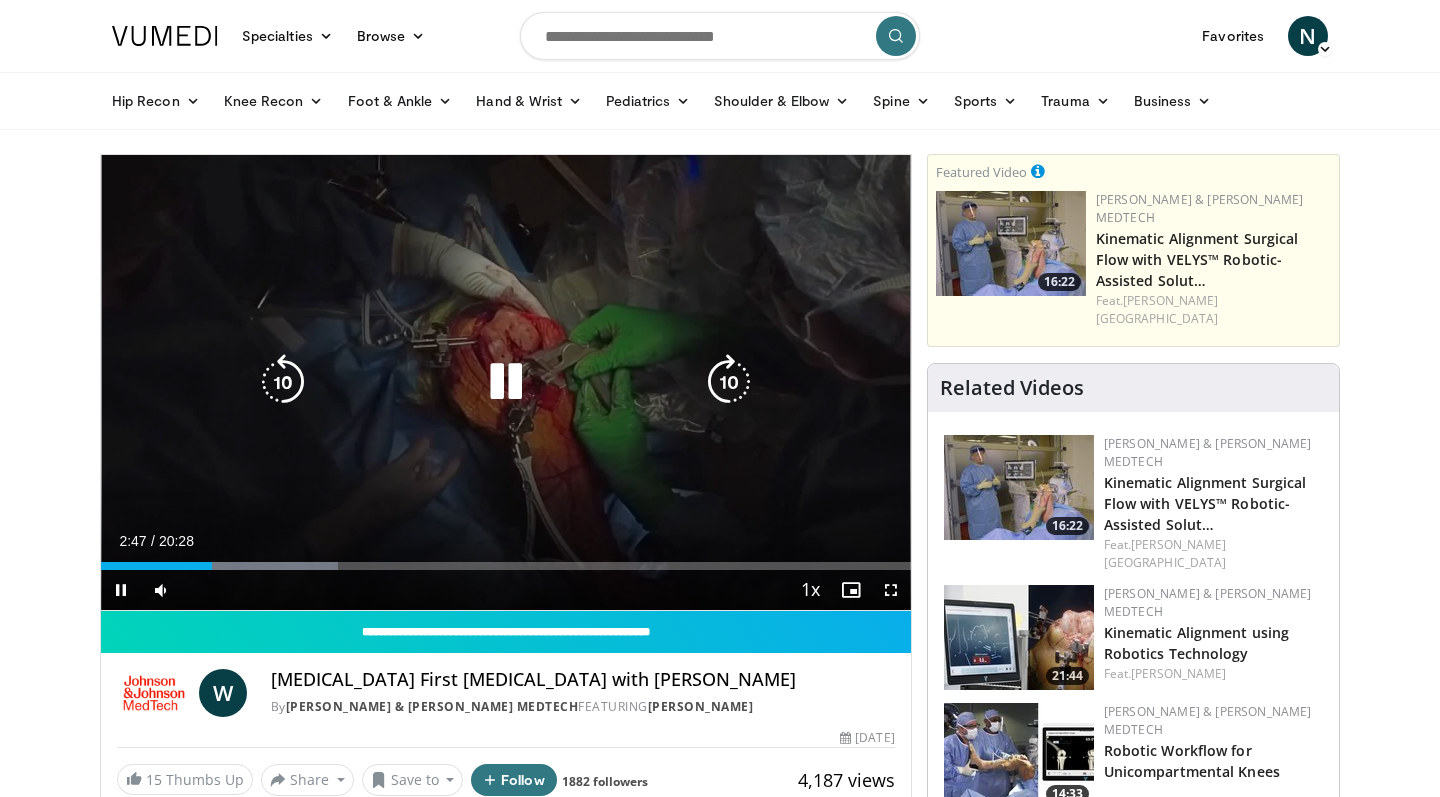 click at bounding box center [506, 382] 